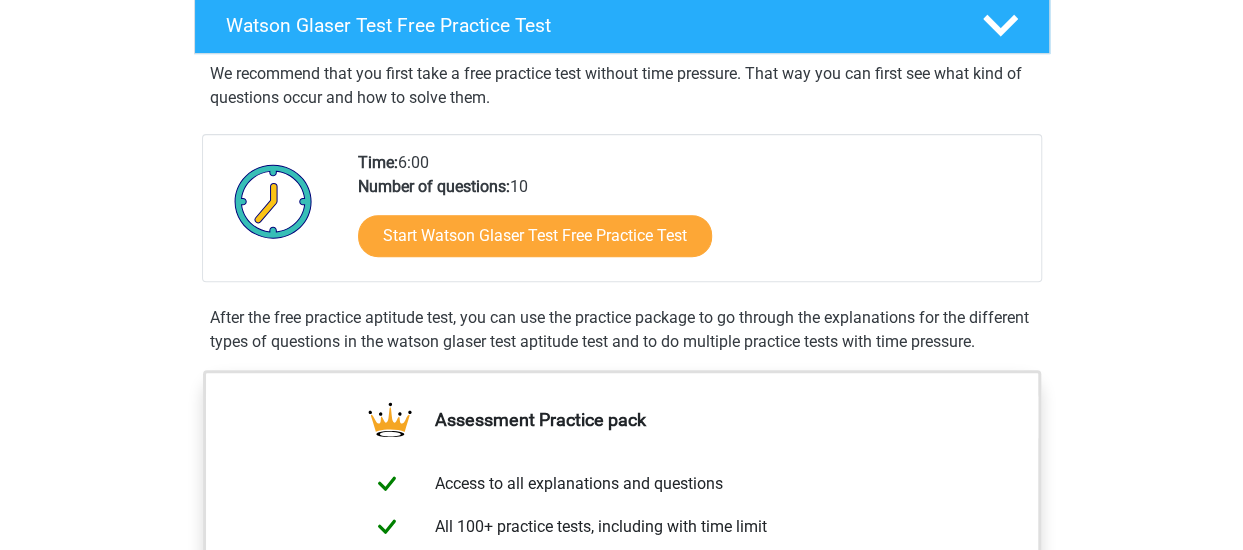 scroll, scrollTop: 332, scrollLeft: 0, axis: vertical 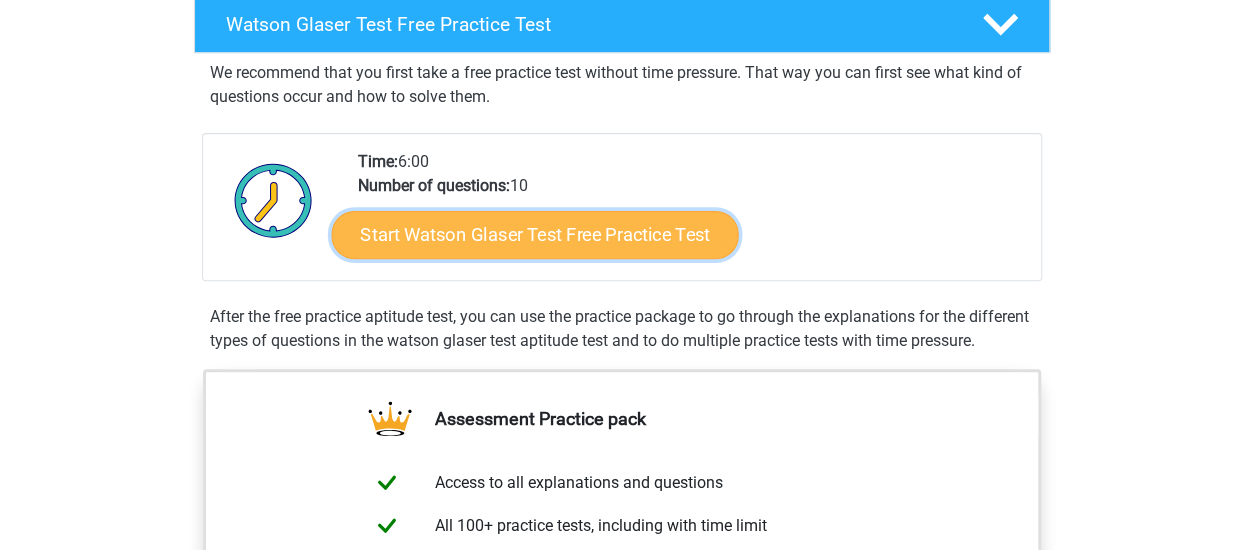 click on "Start Watson Glaser Test
Free Practice Test" at bounding box center [534, 235] 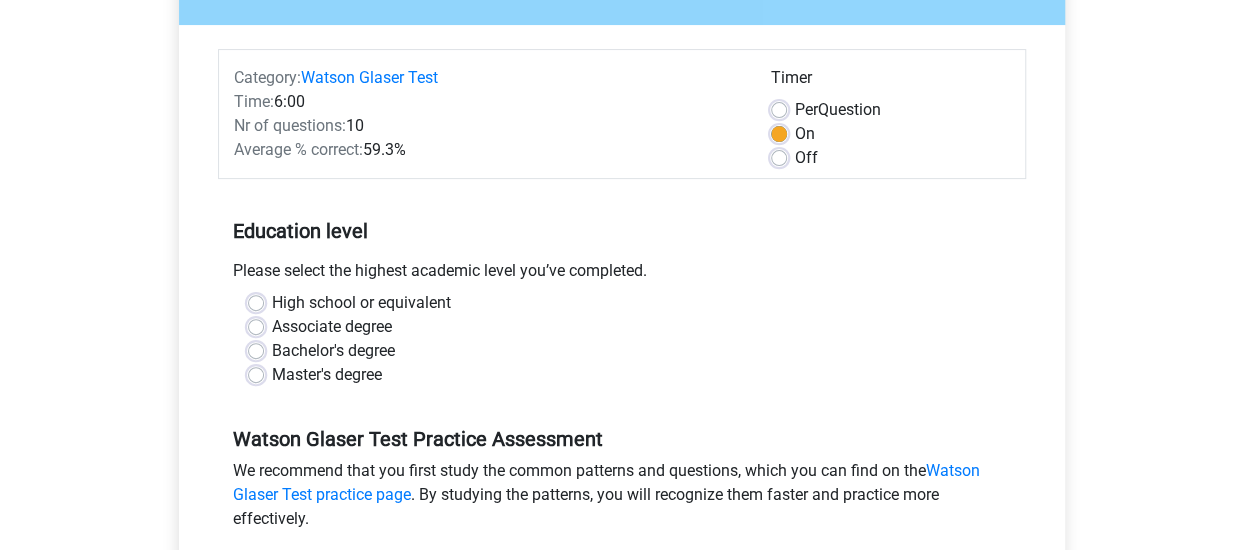 scroll, scrollTop: 212, scrollLeft: 0, axis: vertical 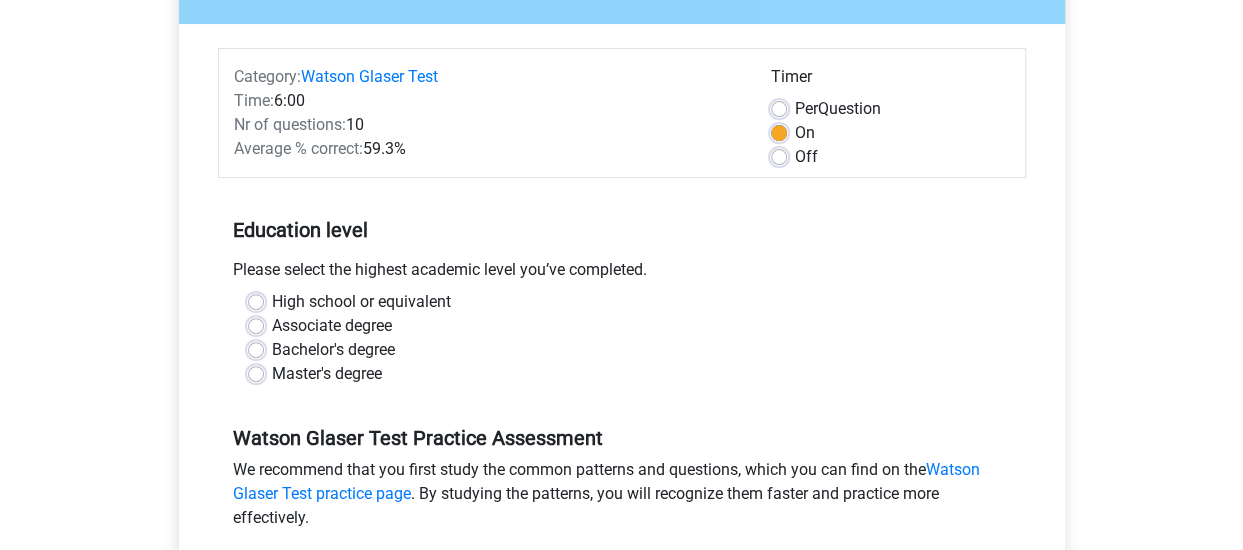 click on "Off" at bounding box center [890, 157] 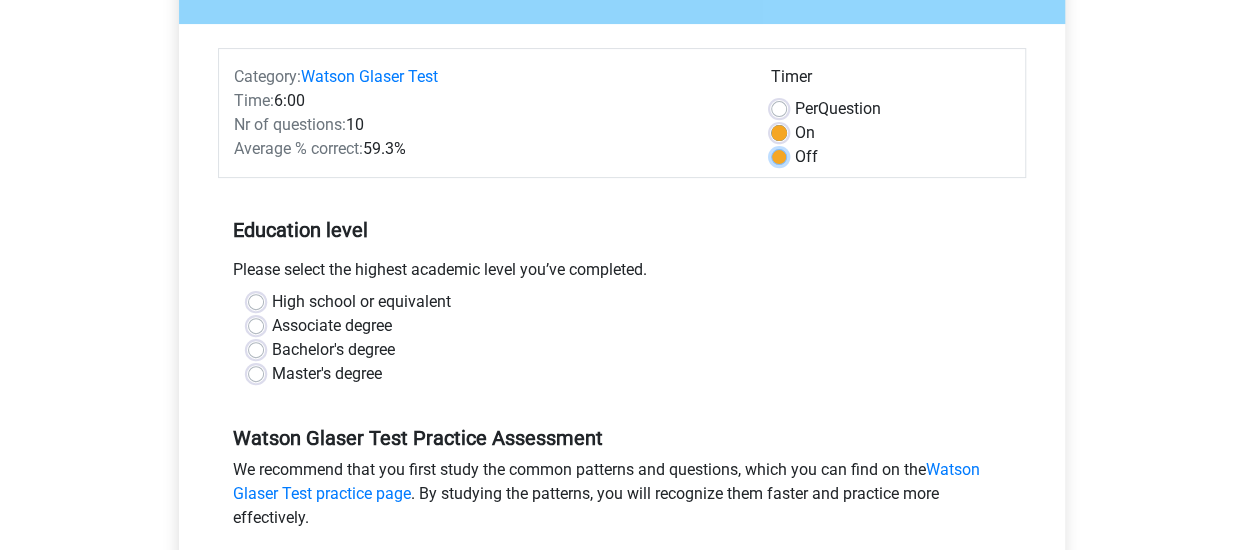 click on "Off" at bounding box center (779, 155) 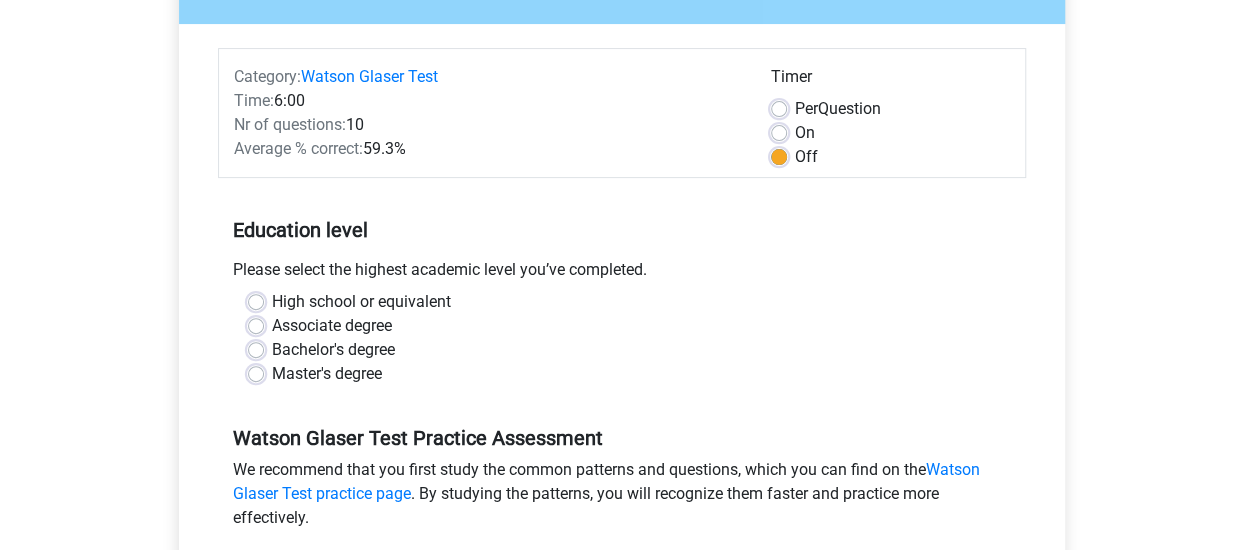 click on "Master's degree" at bounding box center [327, 374] 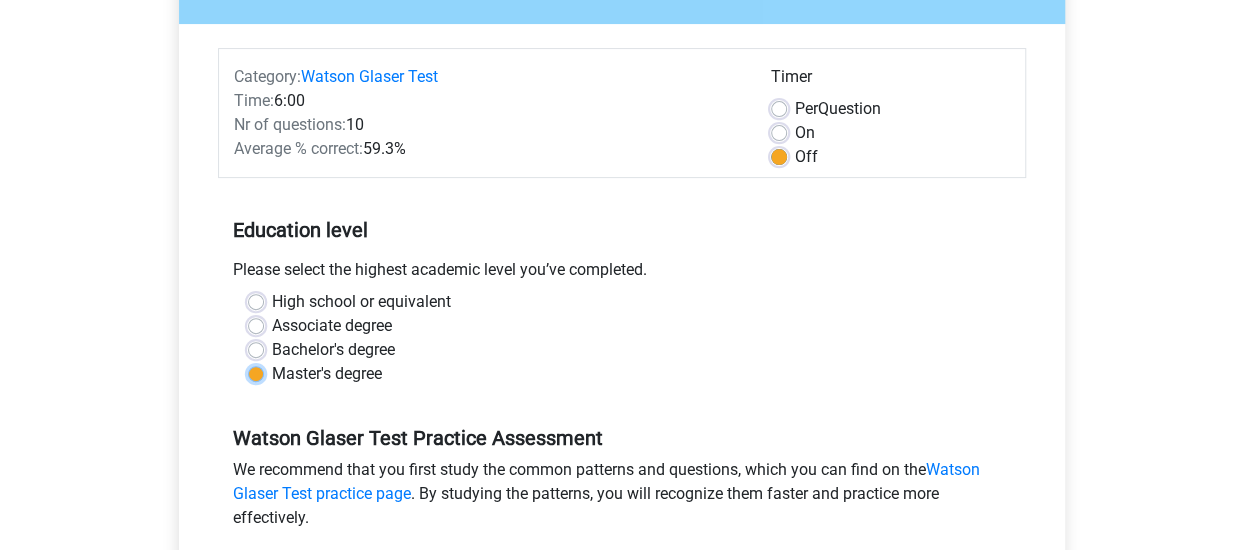 click on "Master's degree" at bounding box center (256, 372) 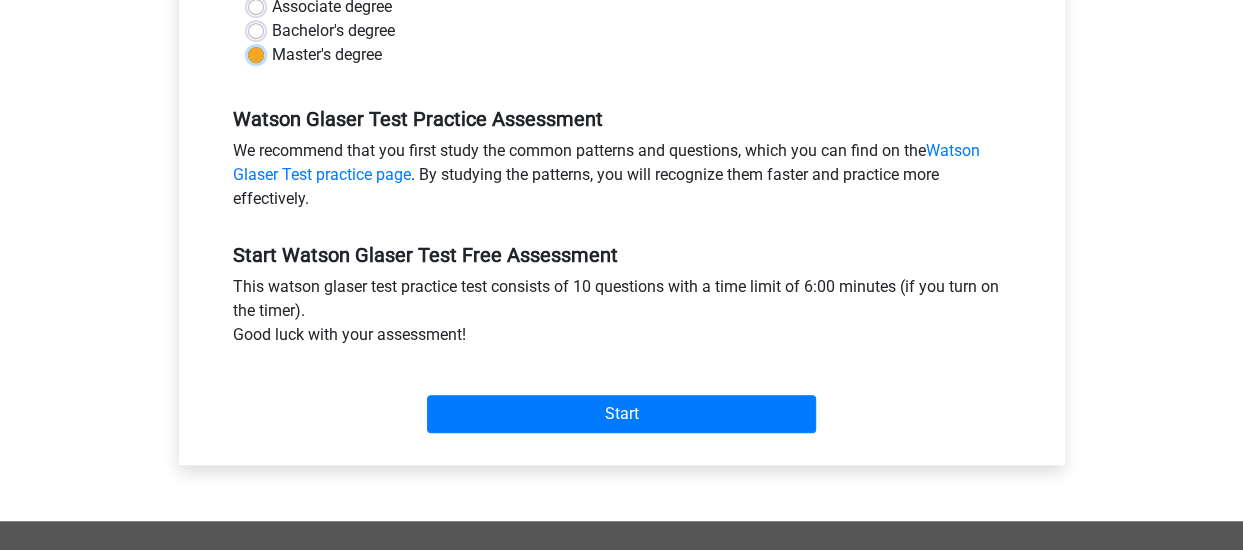 scroll, scrollTop: 532, scrollLeft: 0, axis: vertical 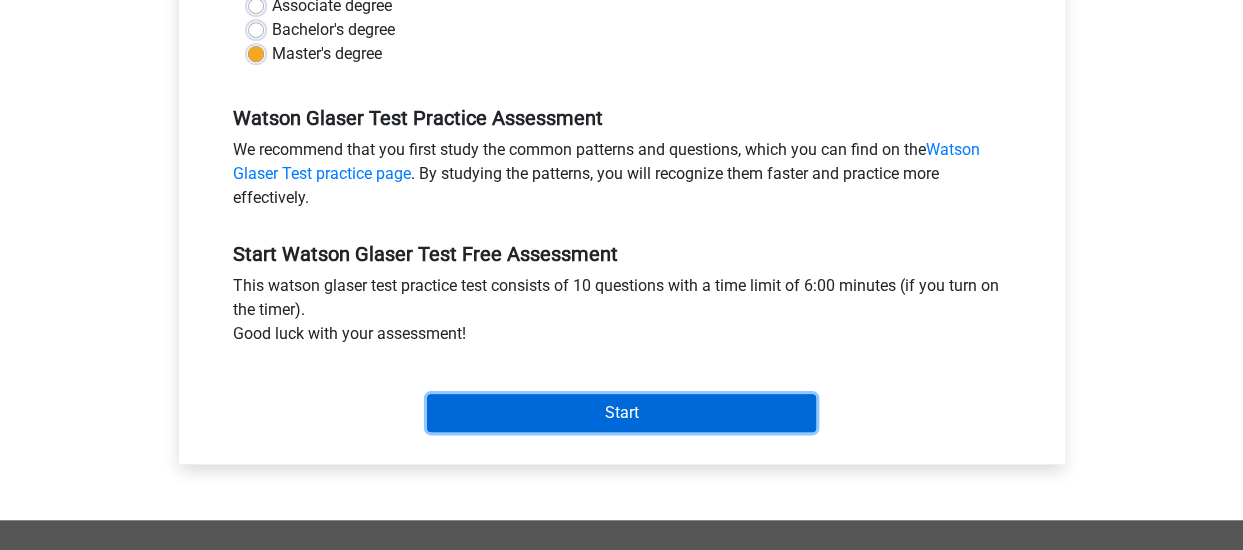 click on "Start" at bounding box center [621, 413] 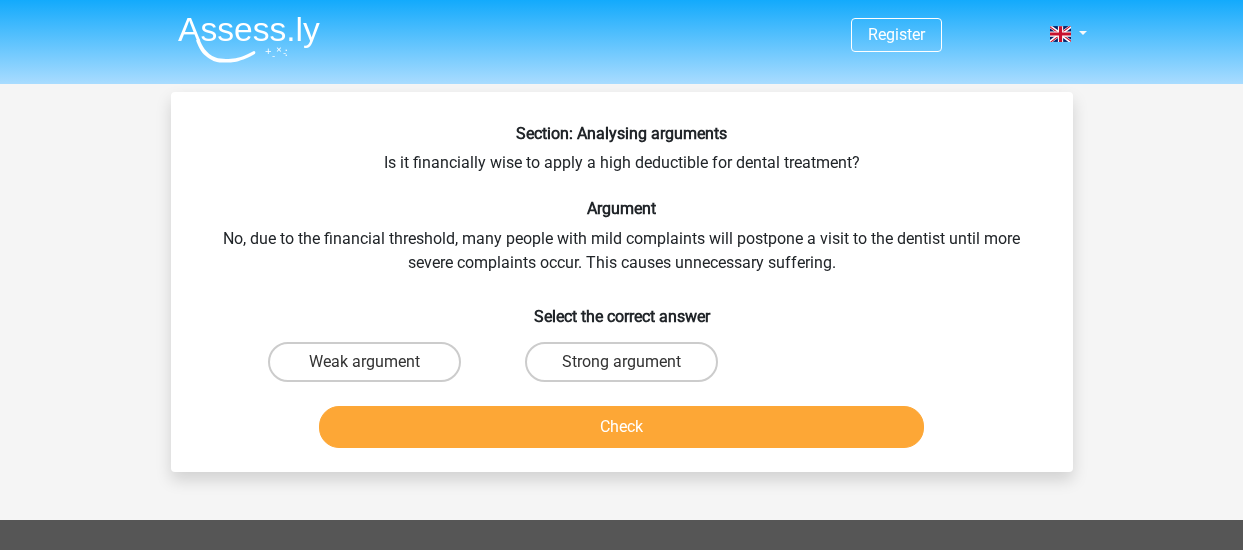 scroll, scrollTop: 0, scrollLeft: 0, axis: both 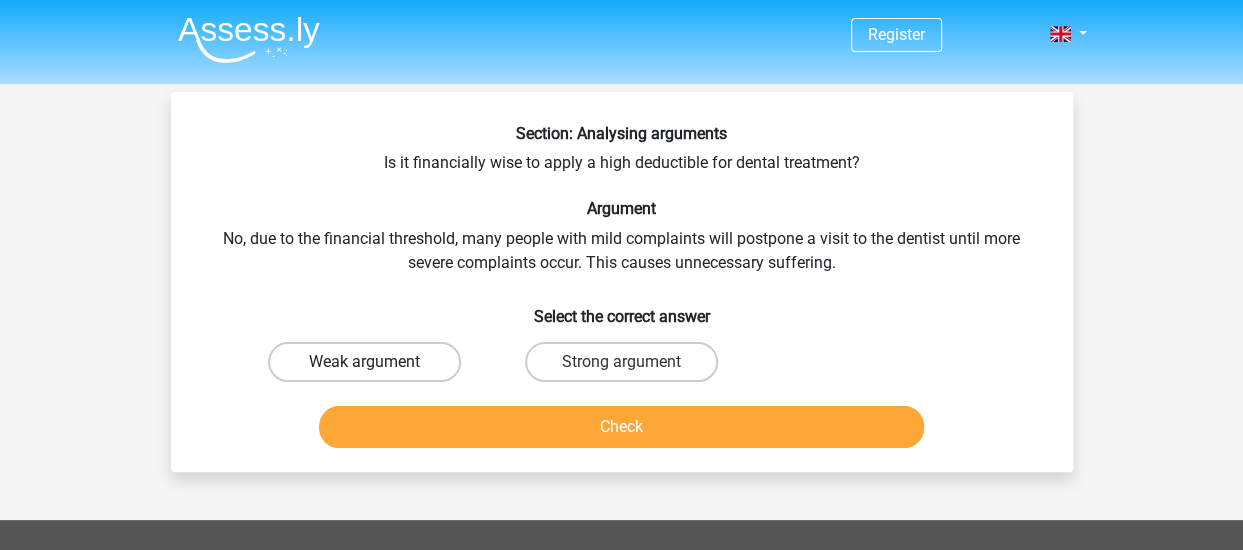 click on "Weak argument" at bounding box center (364, 362) 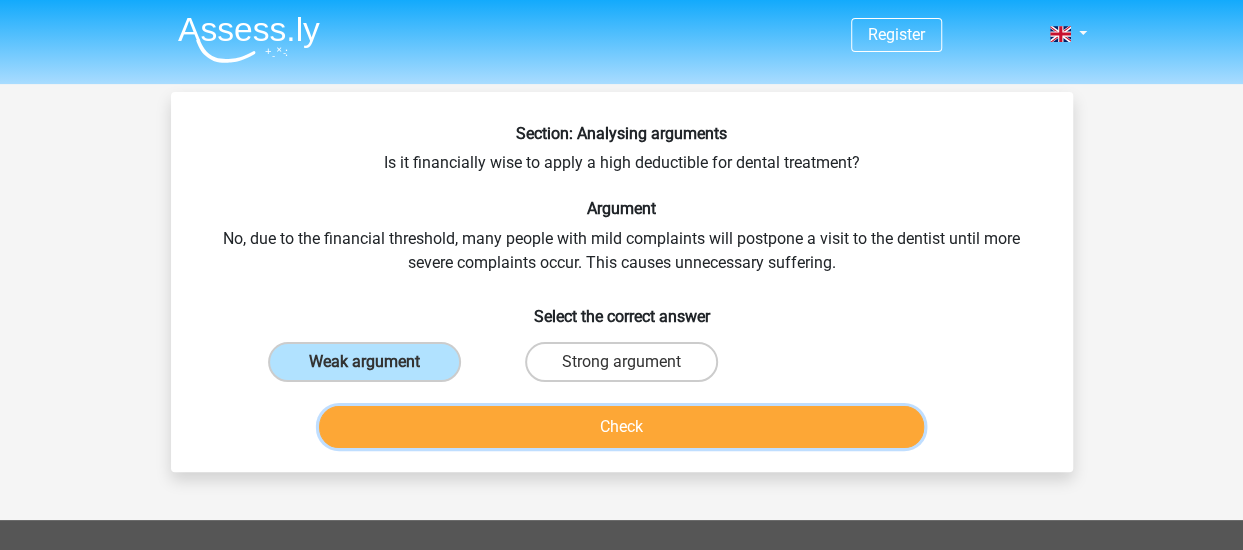 click on "Check" at bounding box center [621, 427] 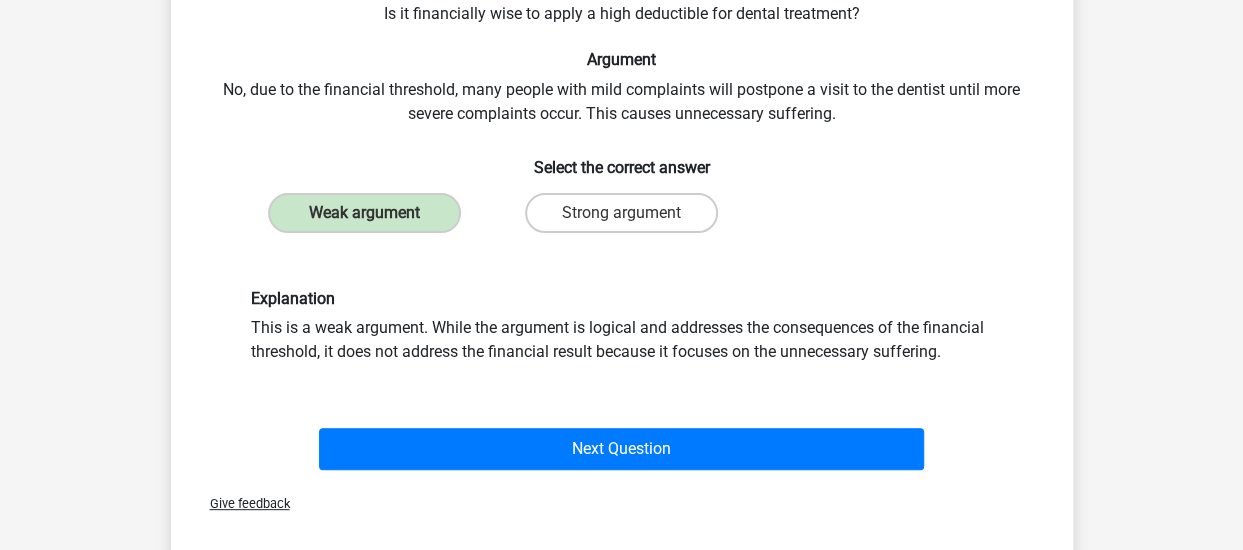 scroll, scrollTop: 164, scrollLeft: 0, axis: vertical 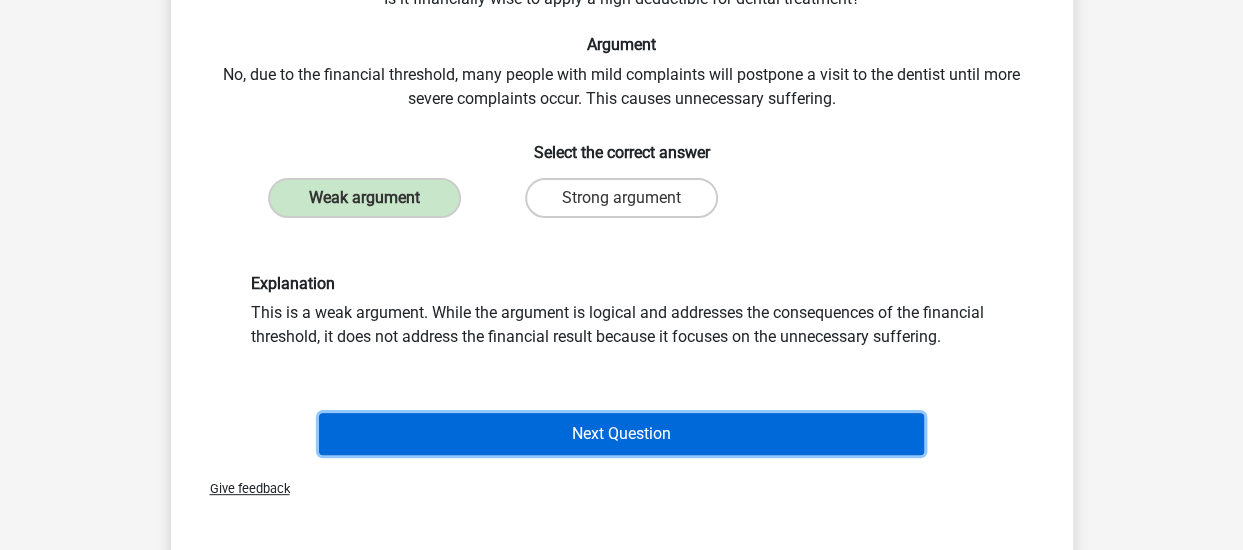 click on "Next Question" at bounding box center (621, 434) 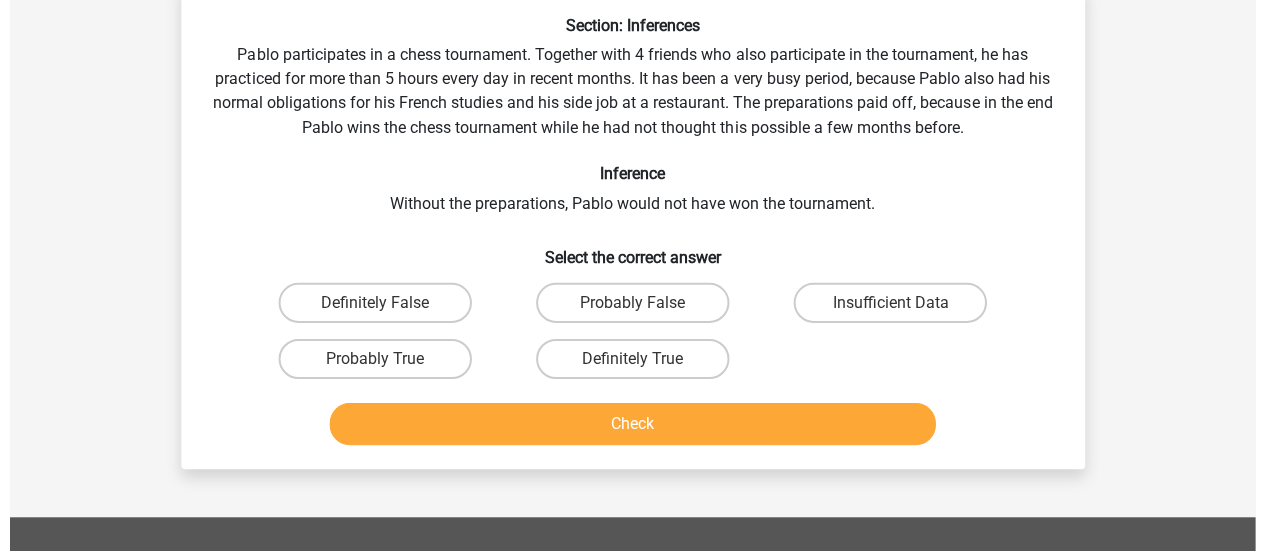 scroll, scrollTop: 92, scrollLeft: 0, axis: vertical 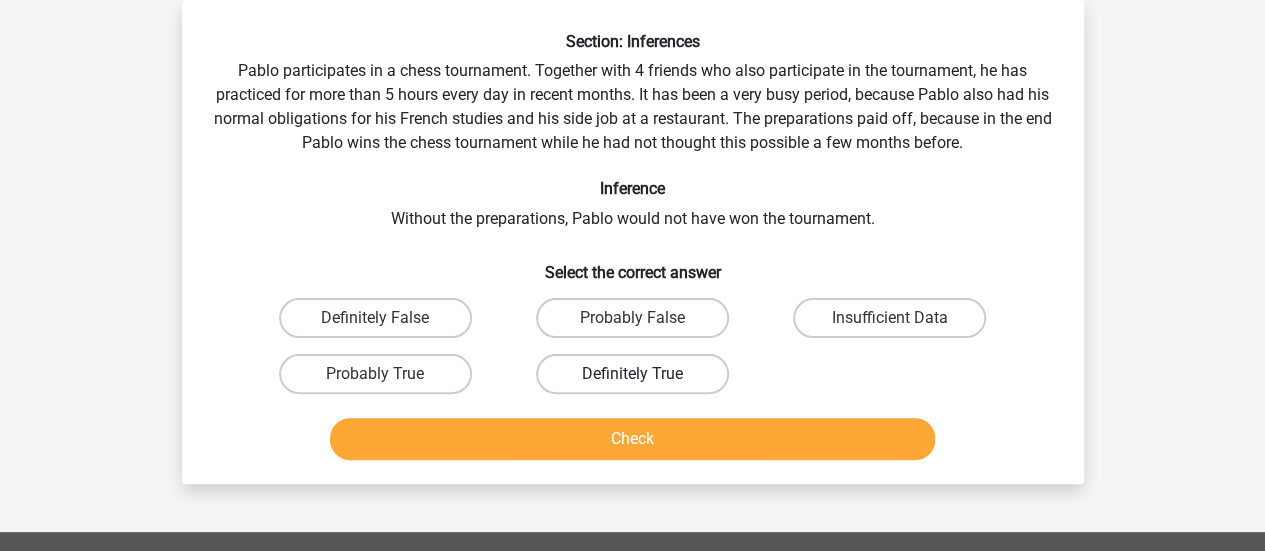 click on "Definitely True" at bounding box center (632, 374) 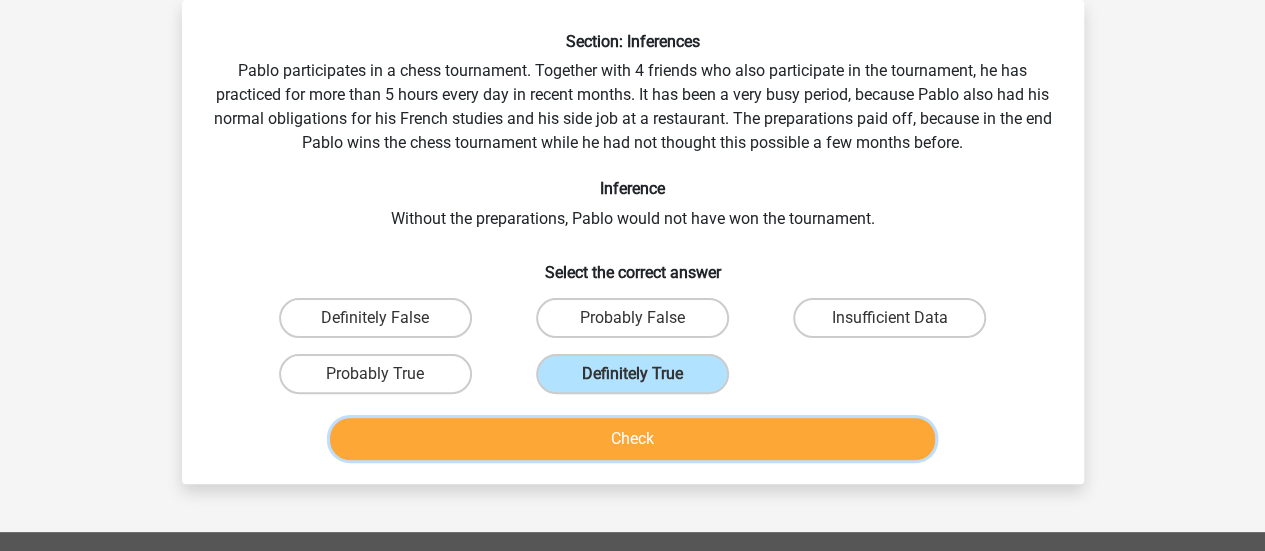 click on "Check" at bounding box center (632, 439) 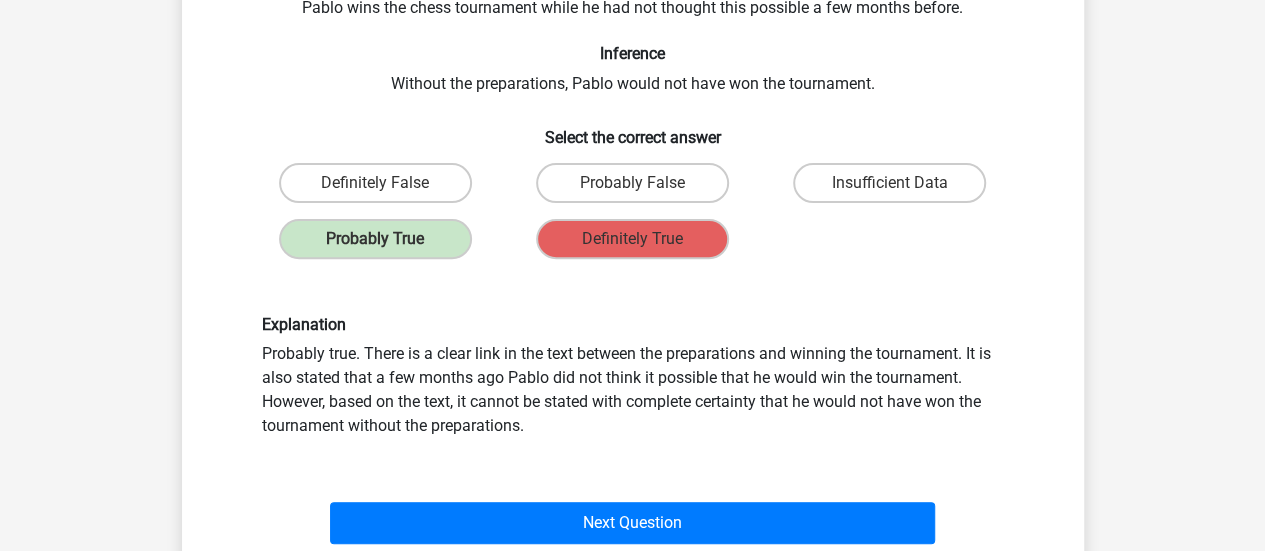 scroll, scrollTop: 228, scrollLeft: 0, axis: vertical 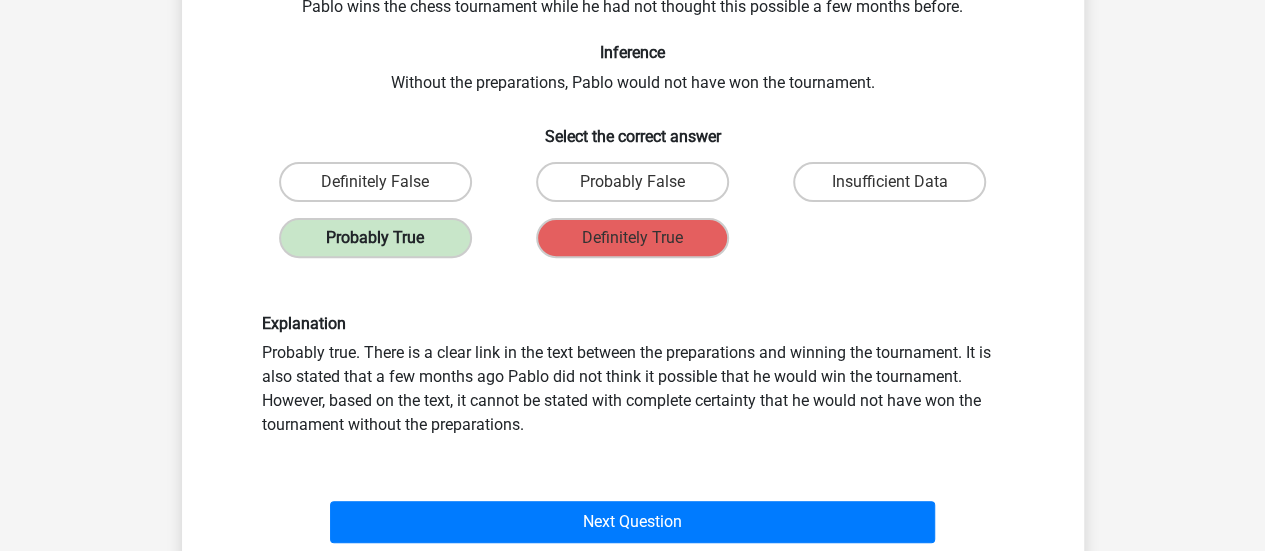 click on "Probably True" at bounding box center (375, 238) 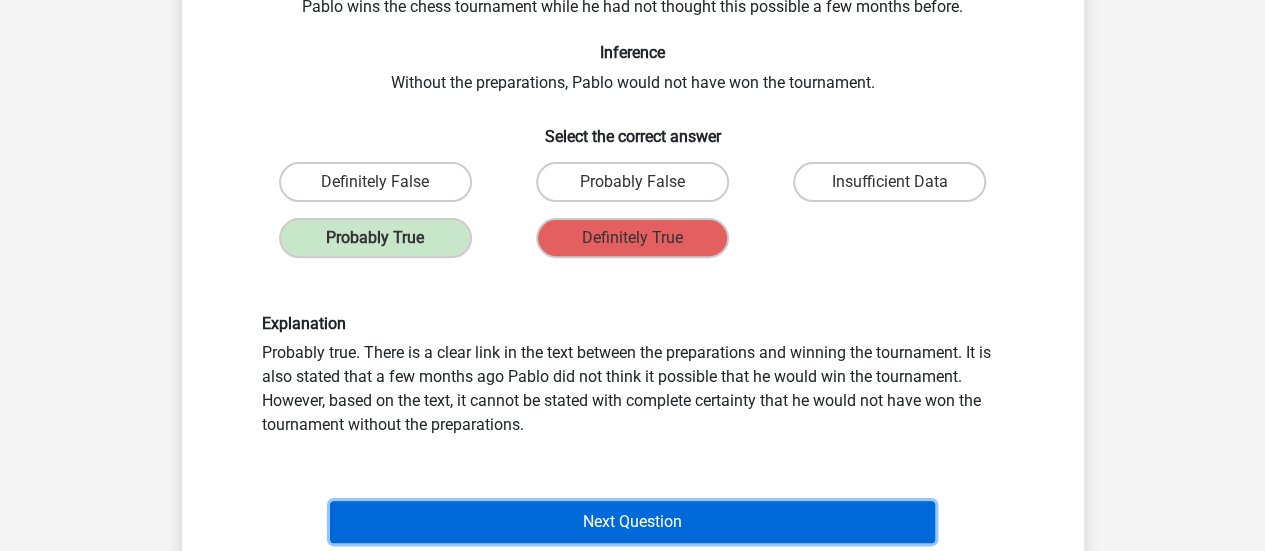 click on "Next Question" at bounding box center (632, 522) 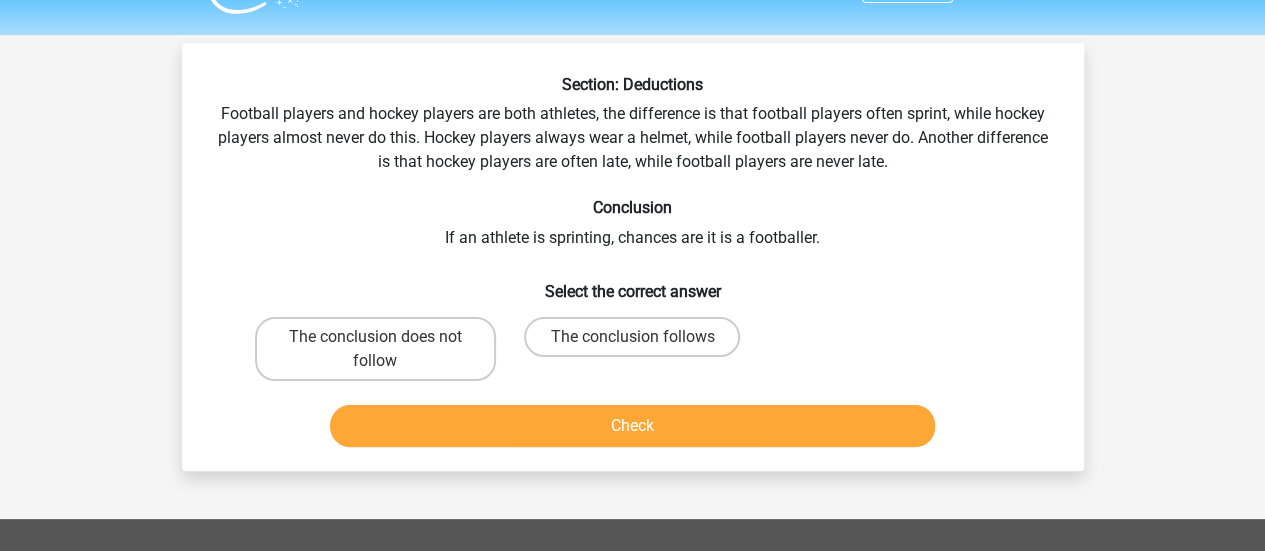 scroll, scrollTop: 1, scrollLeft: 0, axis: vertical 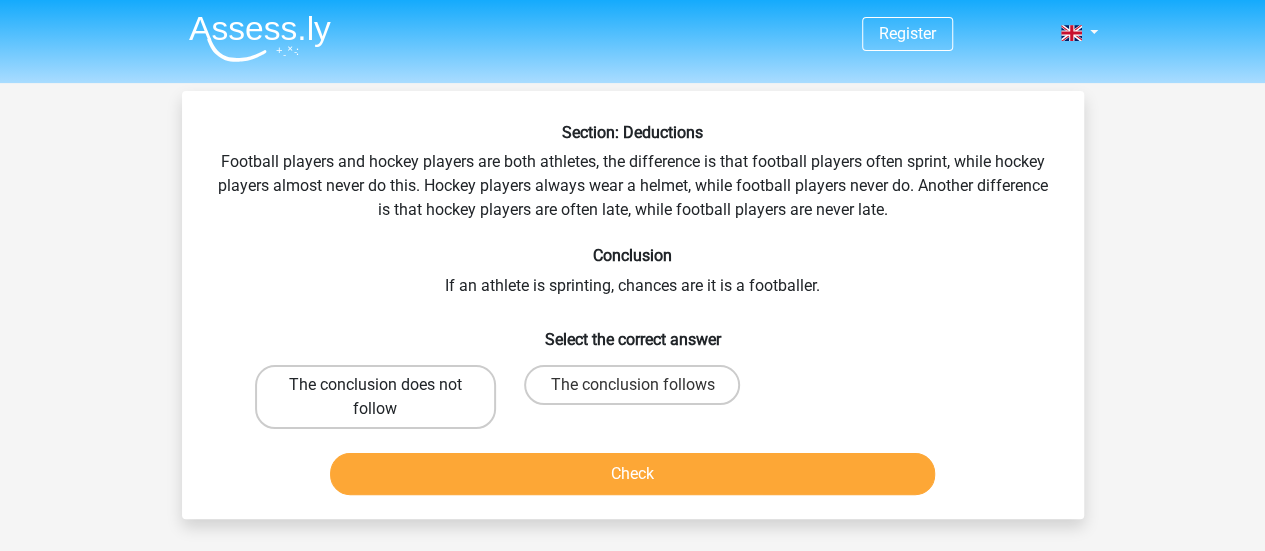 click on "The conclusion does not follow" at bounding box center [375, 397] 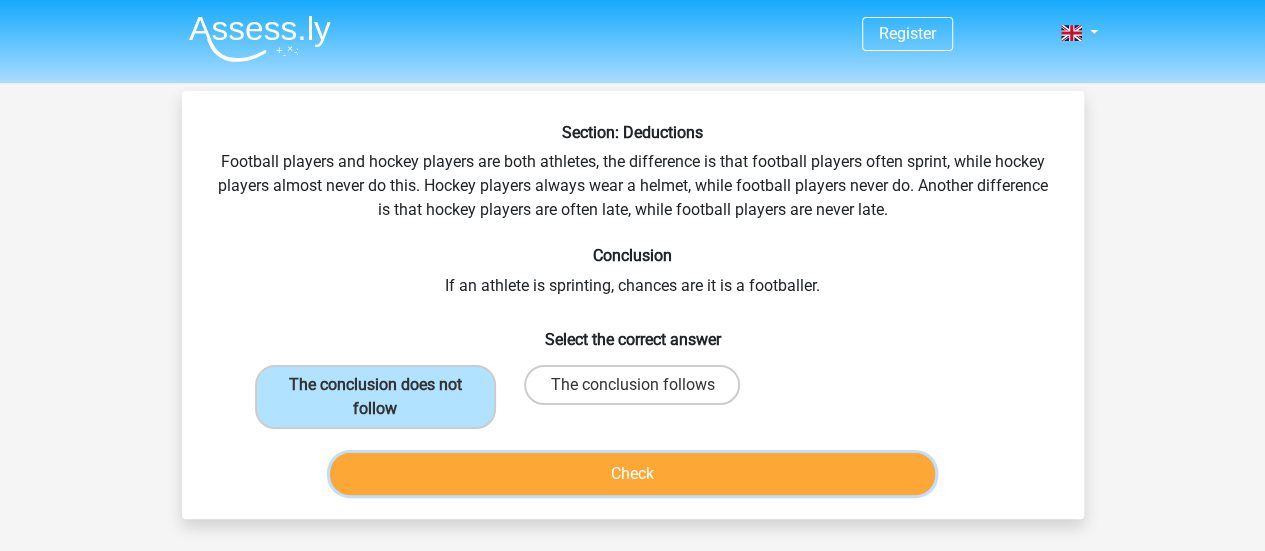click on "Check" at bounding box center [632, 474] 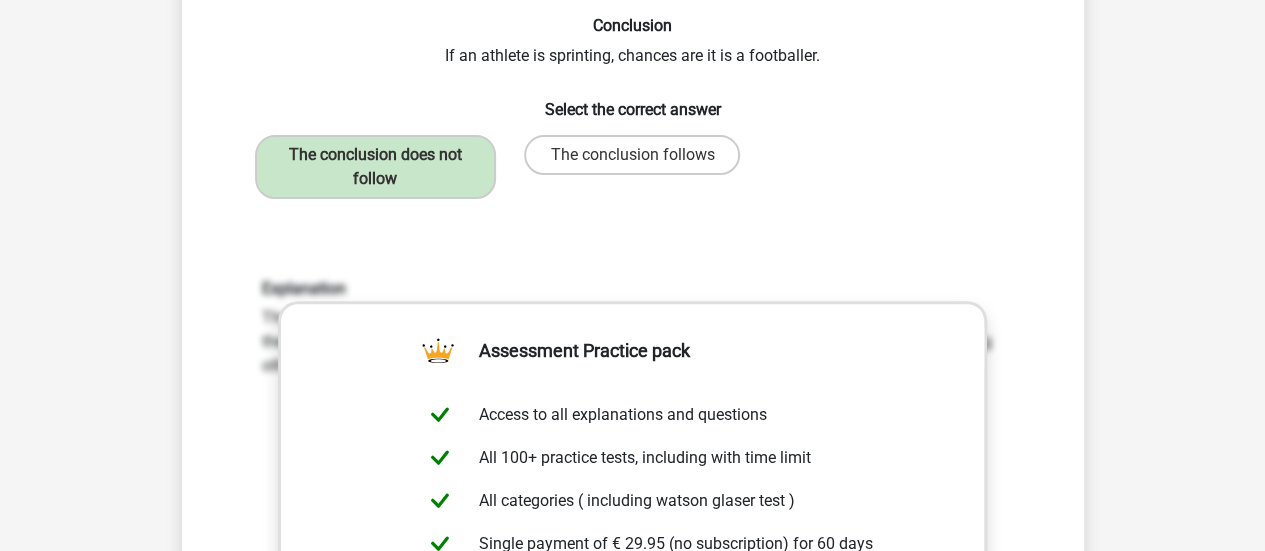 scroll, scrollTop: 232, scrollLeft: 0, axis: vertical 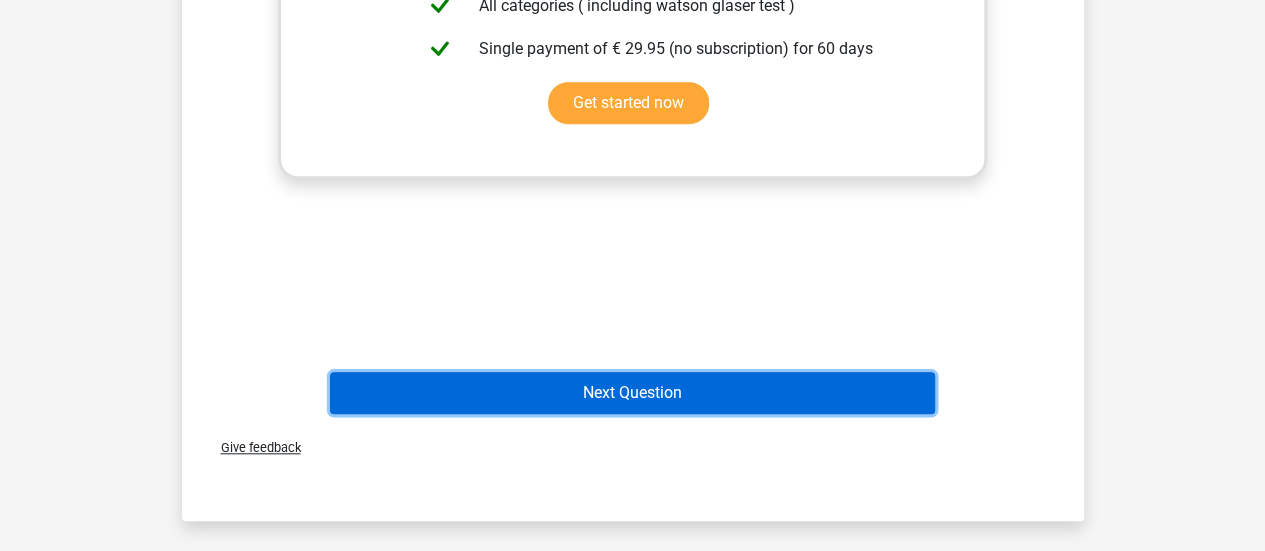 click on "Next Question" at bounding box center (632, 393) 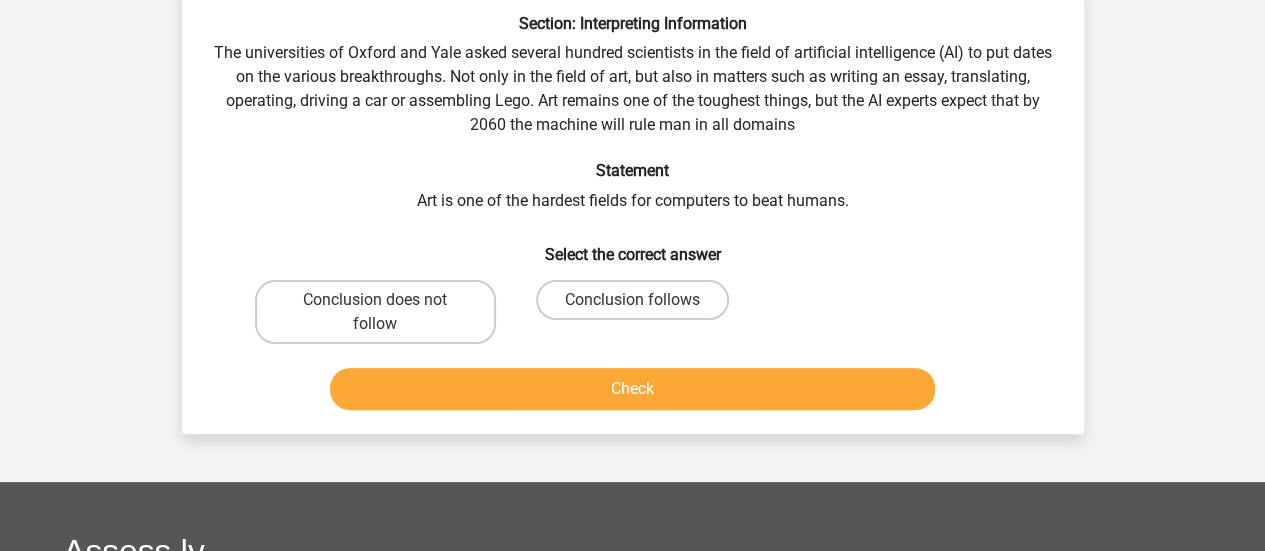 scroll, scrollTop: 92, scrollLeft: 0, axis: vertical 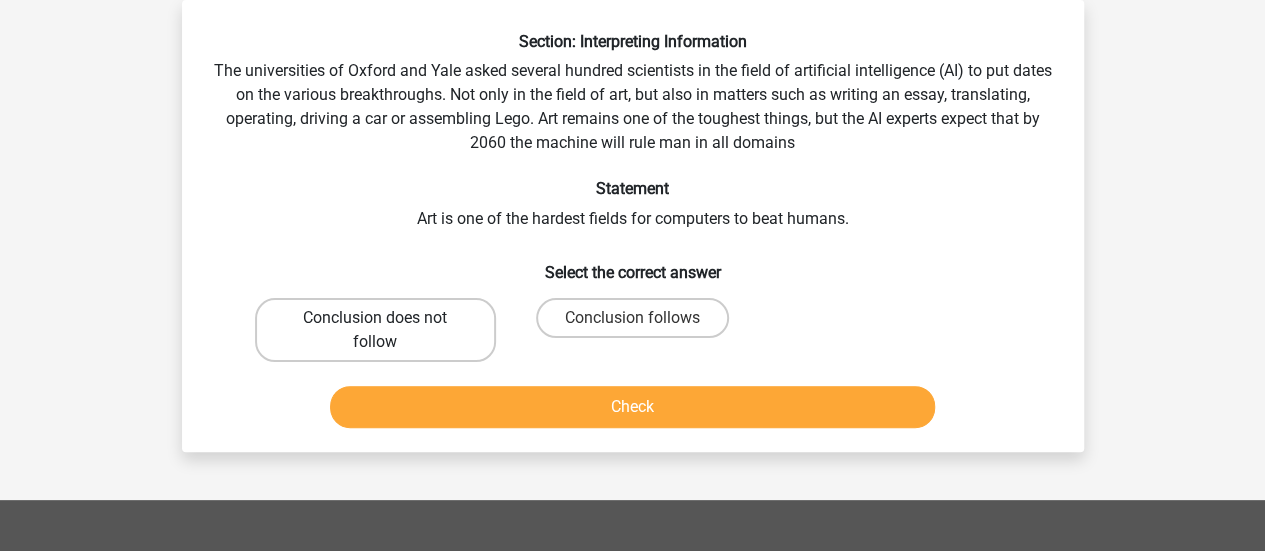 click on "Conclusion does not follow" at bounding box center (375, 330) 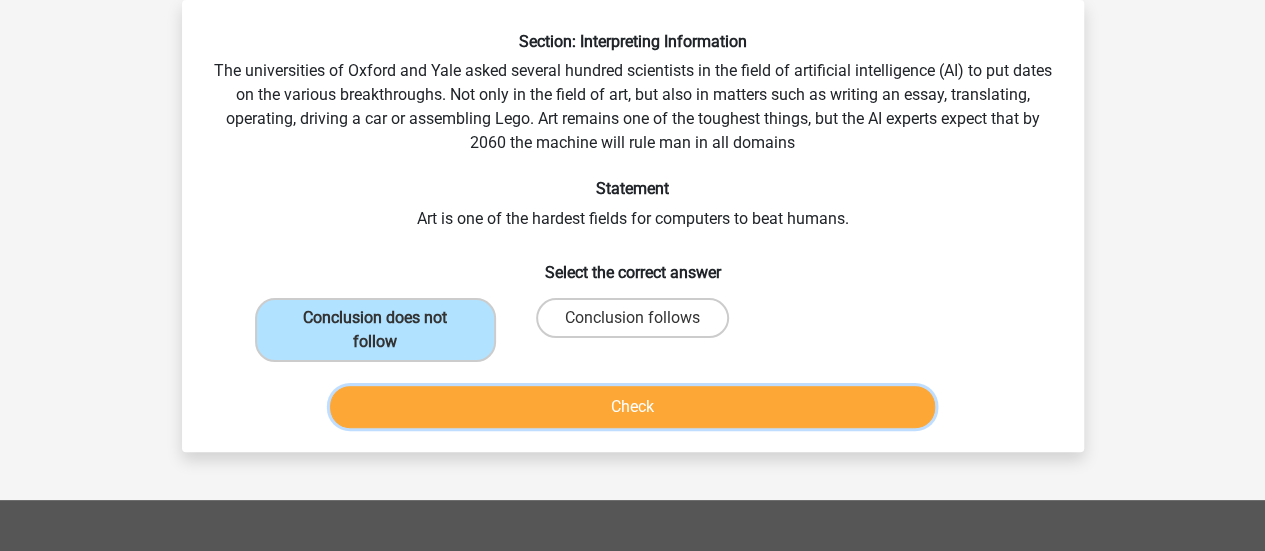 click on "Check" at bounding box center [632, 407] 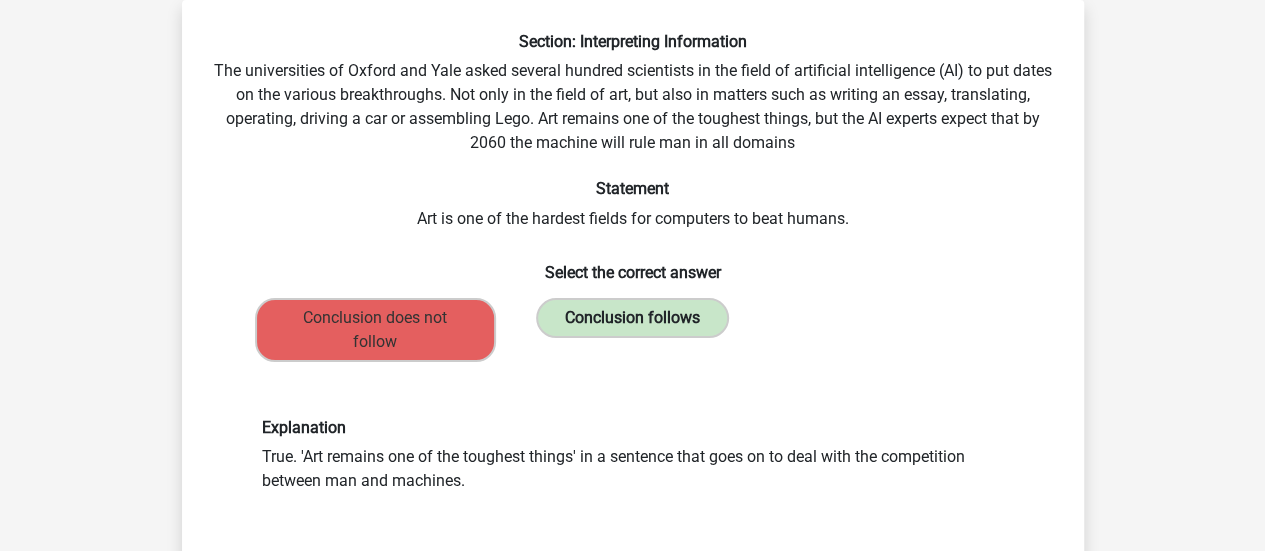 click on "Conclusion follows" at bounding box center [632, 318] 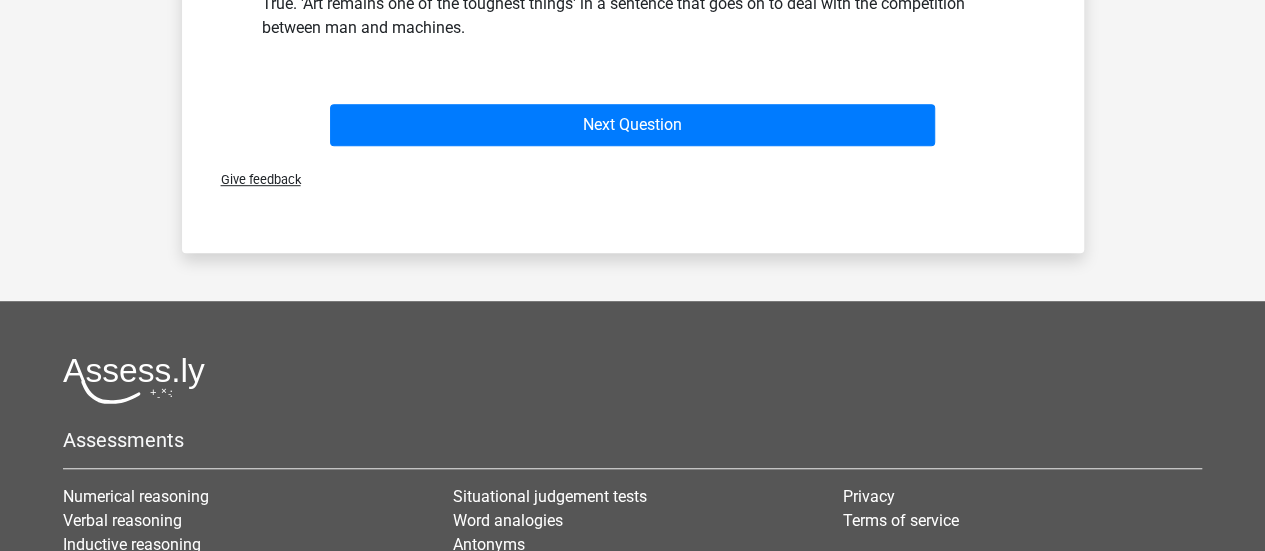scroll, scrollTop: 546, scrollLeft: 0, axis: vertical 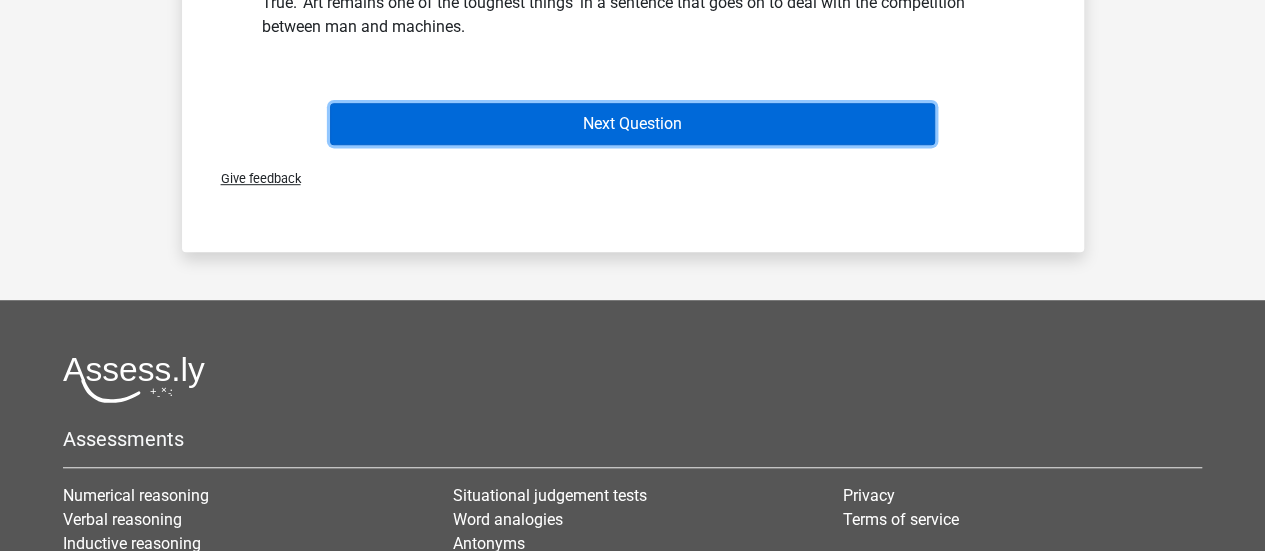 click on "Next Question" at bounding box center (632, 124) 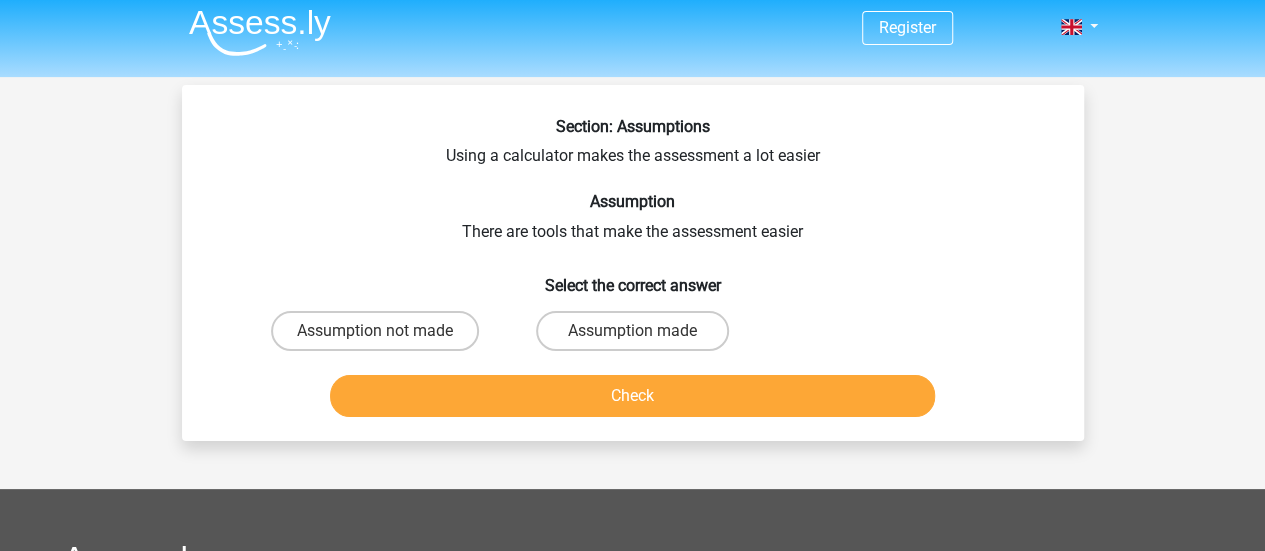 scroll, scrollTop: 6, scrollLeft: 0, axis: vertical 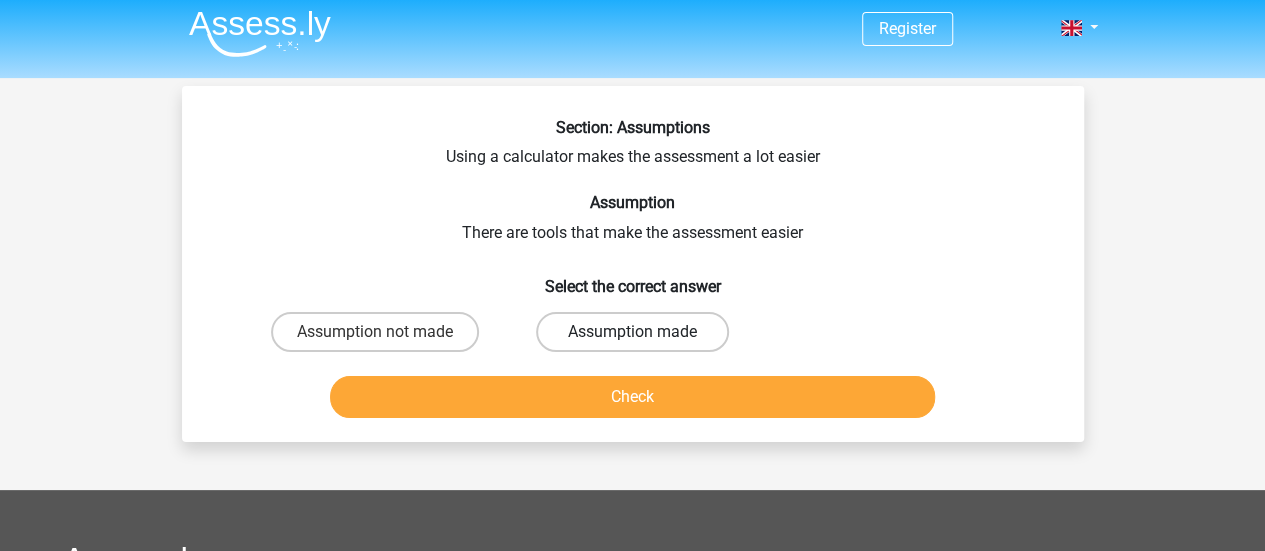 click on "Assumption made" at bounding box center (632, 332) 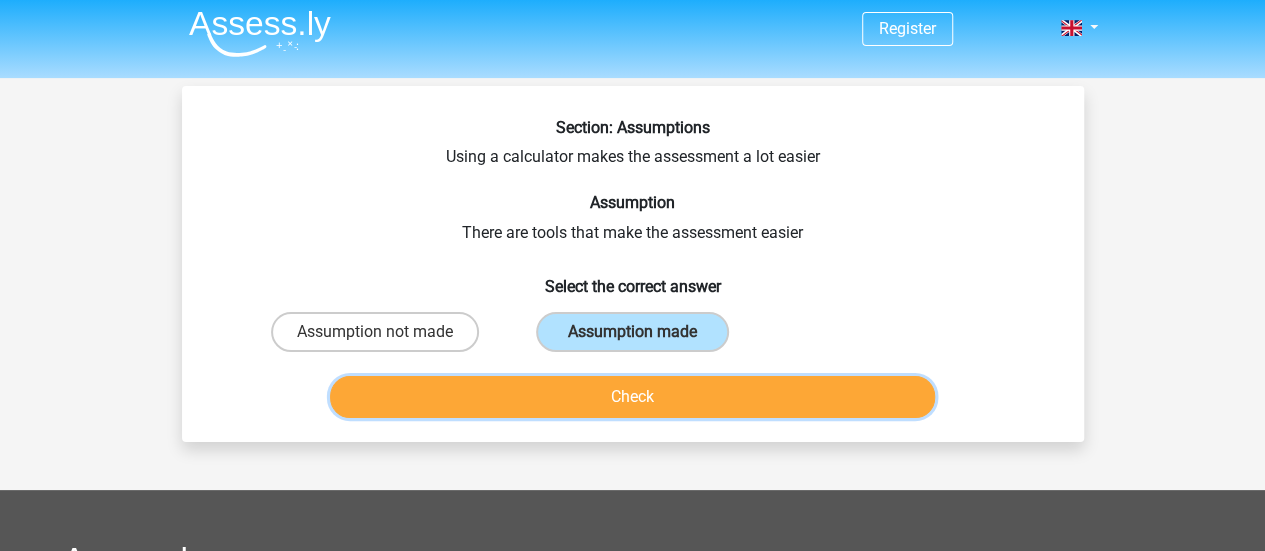 click on "Check" at bounding box center [632, 397] 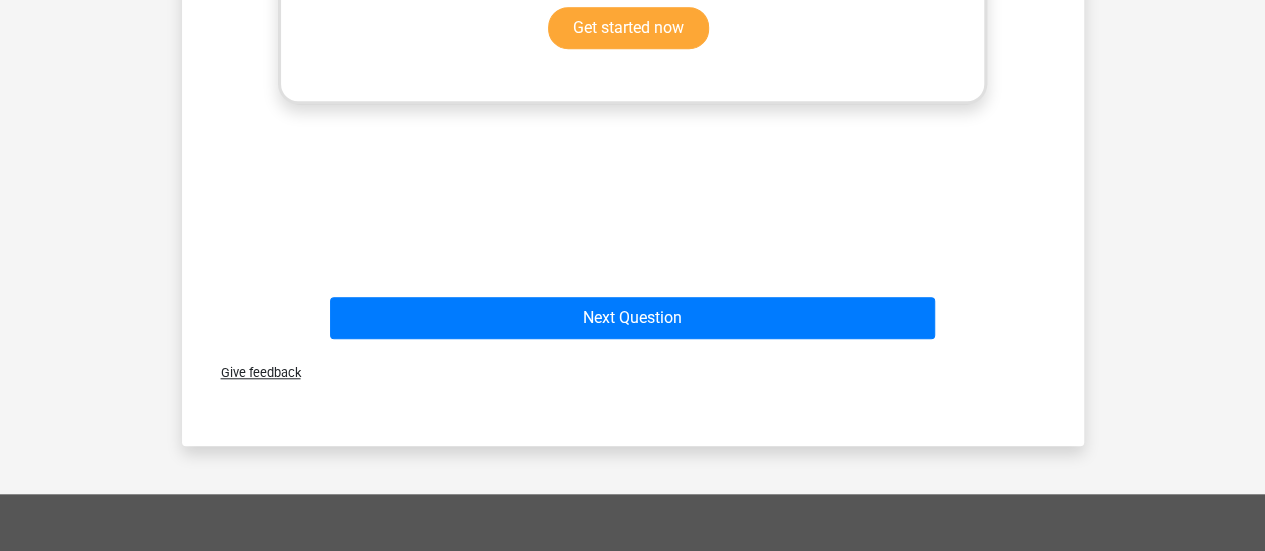 scroll, scrollTop: 730, scrollLeft: 0, axis: vertical 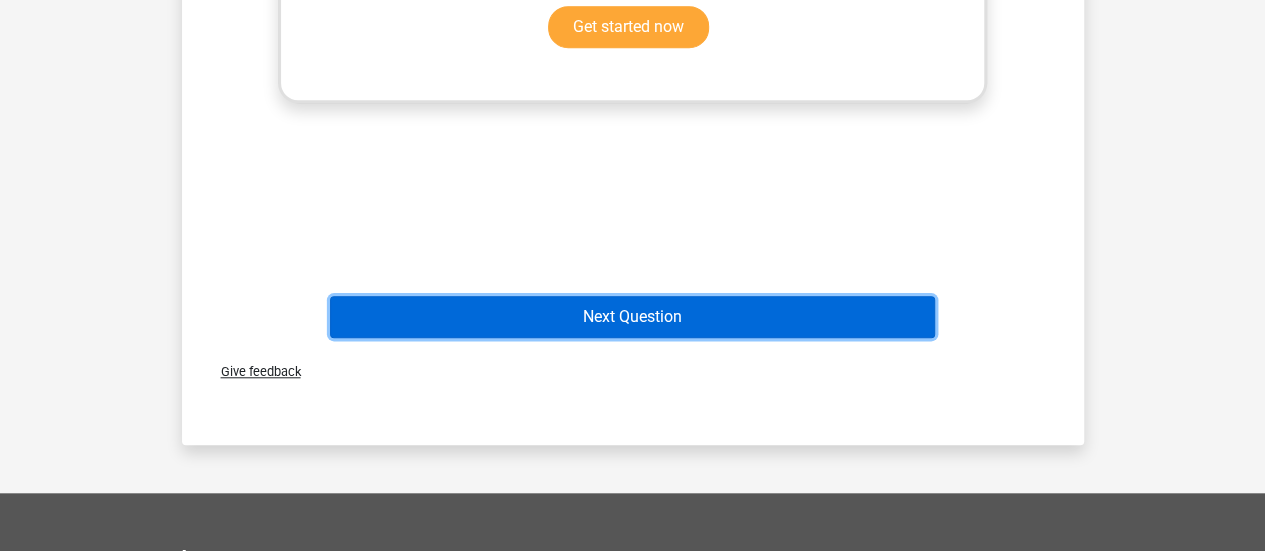 click on "Next Question" at bounding box center [632, 317] 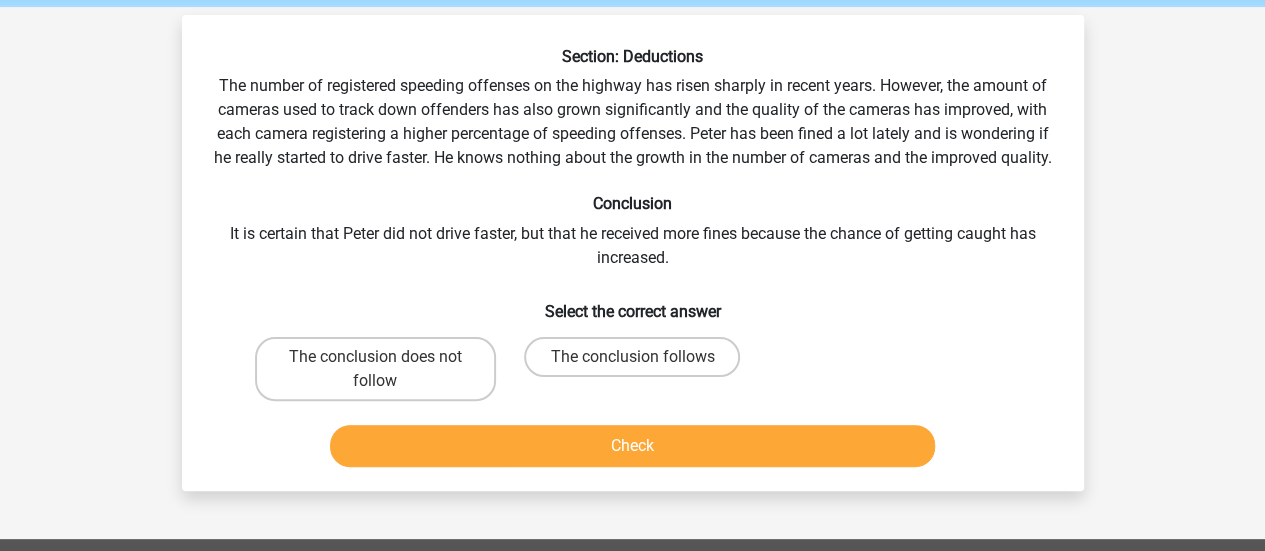 scroll, scrollTop: 0, scrollLeft: 0, axis: both 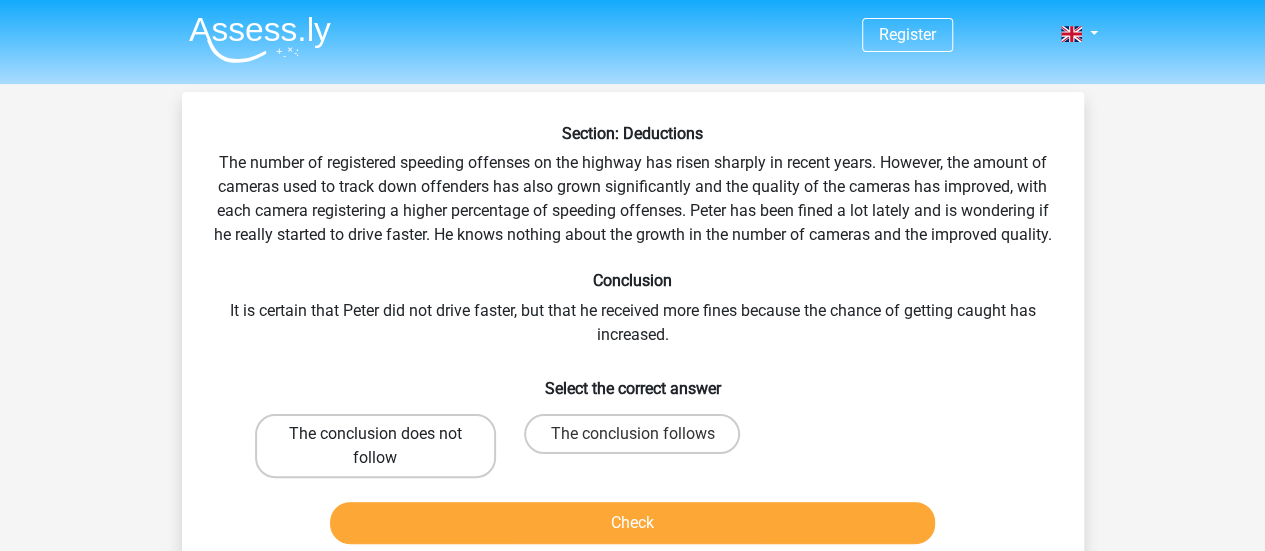 click on "The conclusion does not follow" at bounding box center [375, 446] 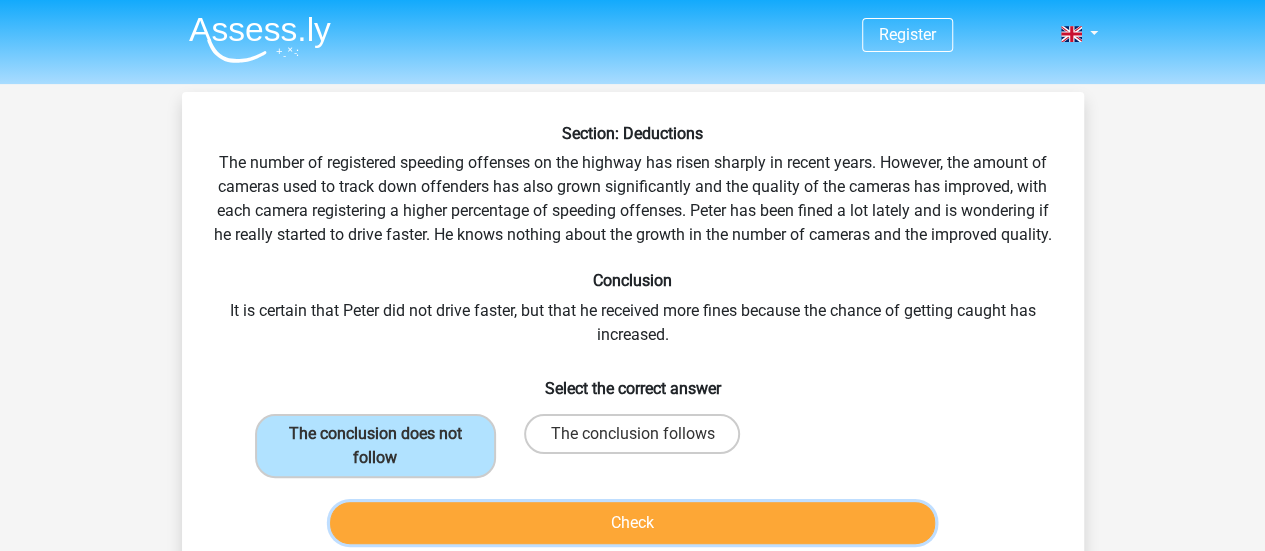 click on "Check" at bounding box center (632, 523) 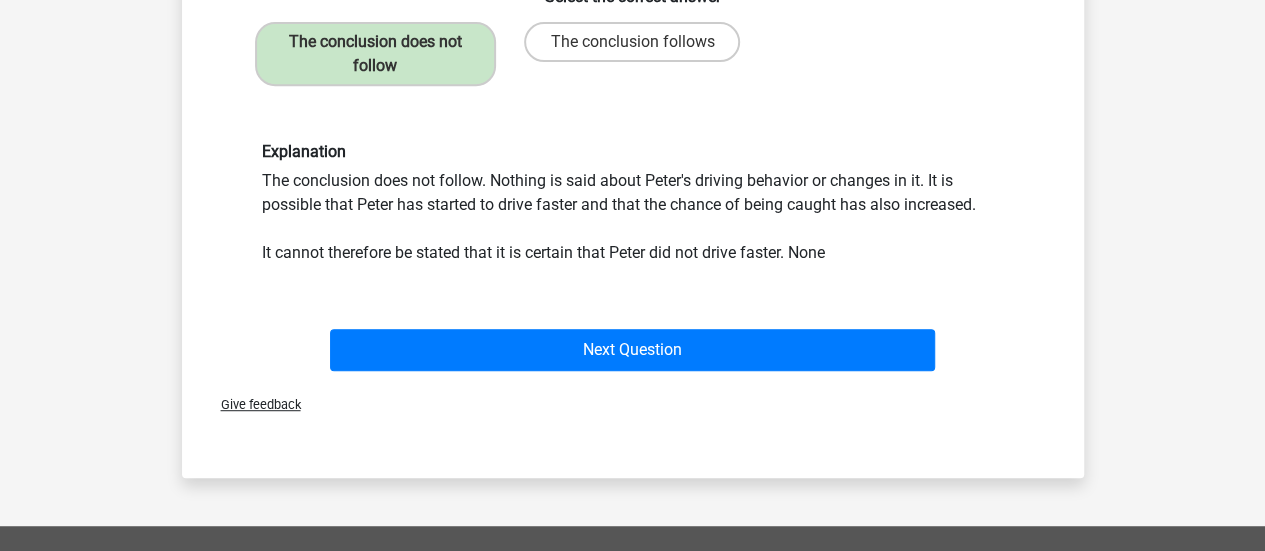 scroll, scrollTop: 394, scrollLeft: 0, axis: vertical 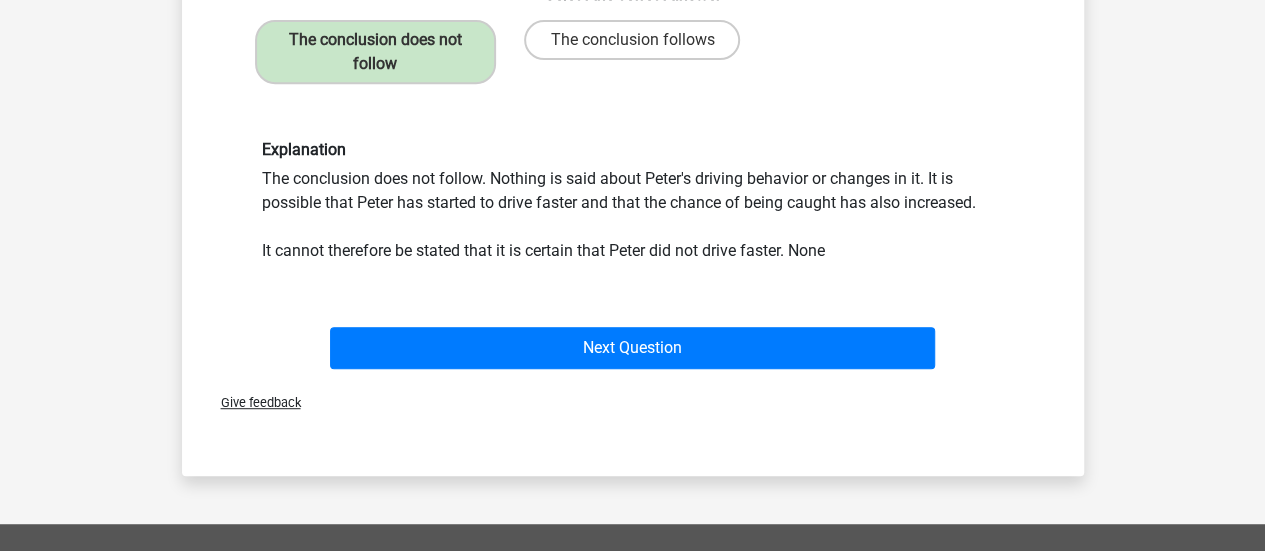 drag, startPoint x: 782, startPoint y: 391, endPoint x: 608, endPoint y: 396, distance: 174.07182 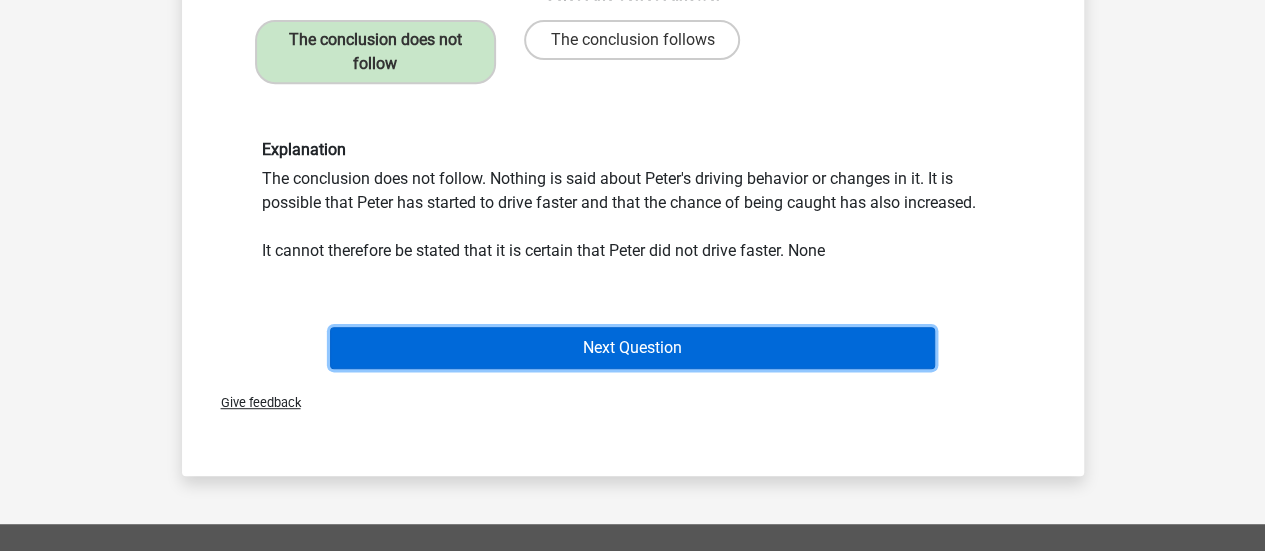 click on "Next Question" at bounding box center [632, 348] 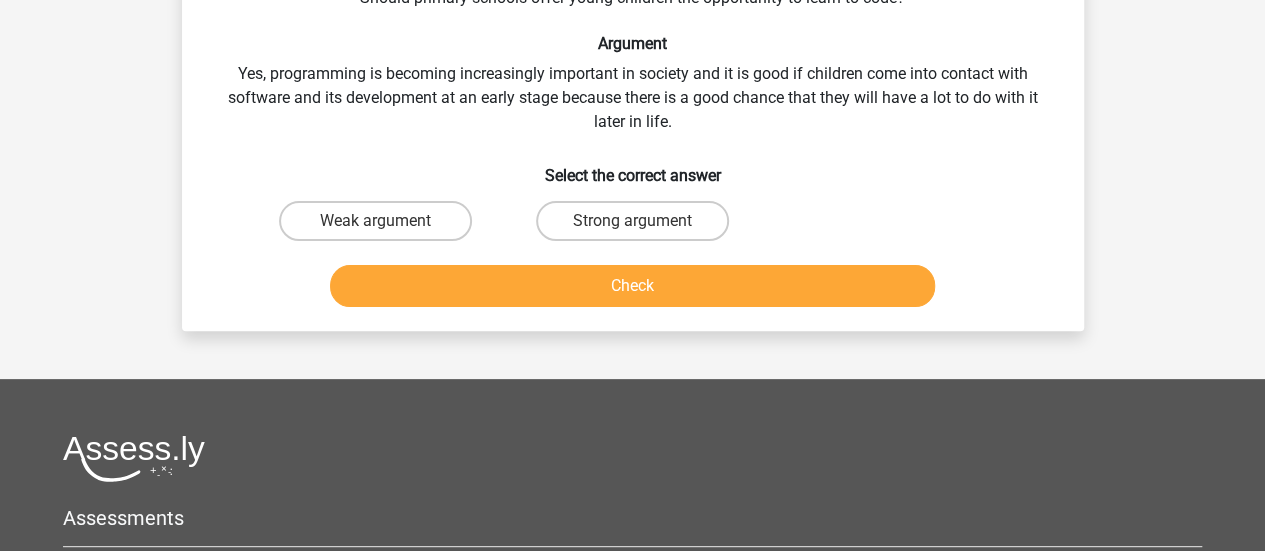 scroll, scrollTop: 92, scrollLeft: 0, axis: vertical 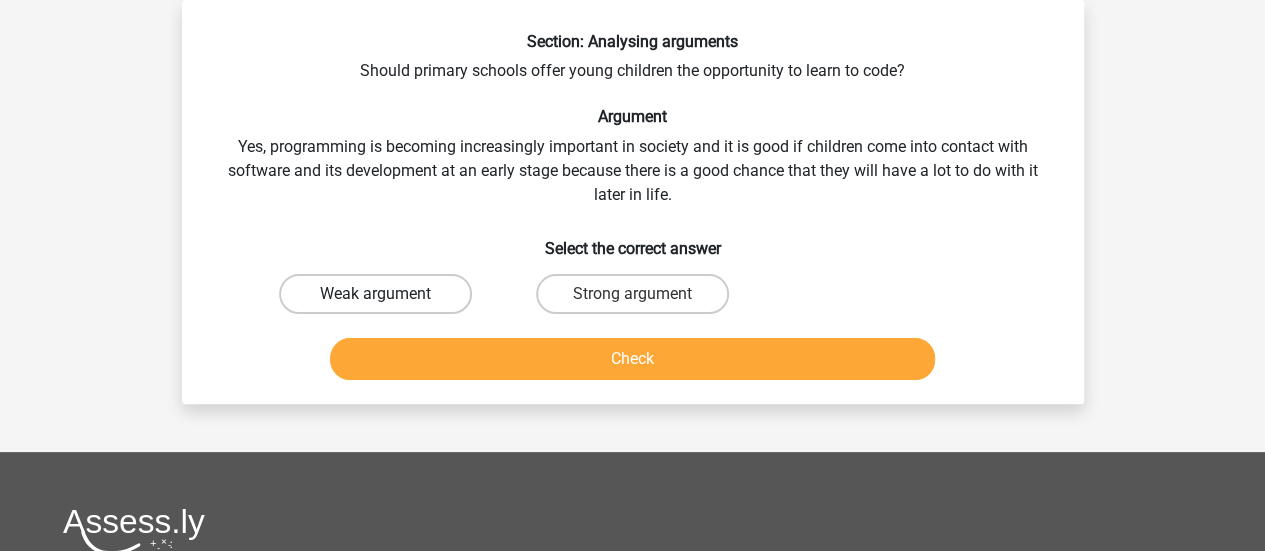 click on "Weak argument" at bounding box center (375, 294) 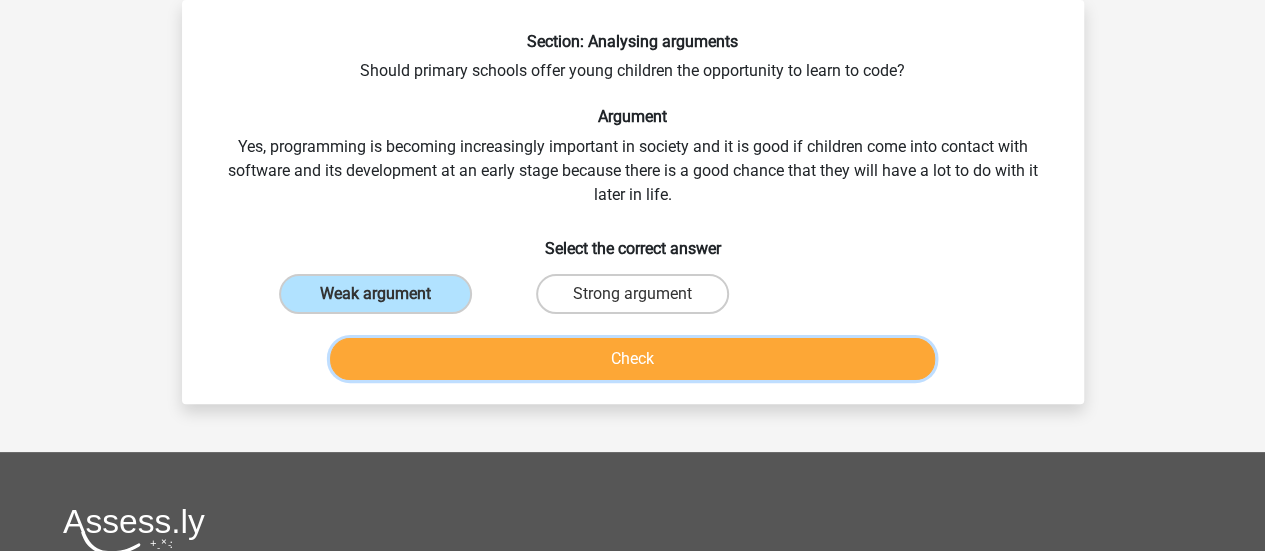click on "Check" at bounding box center (632, 359) 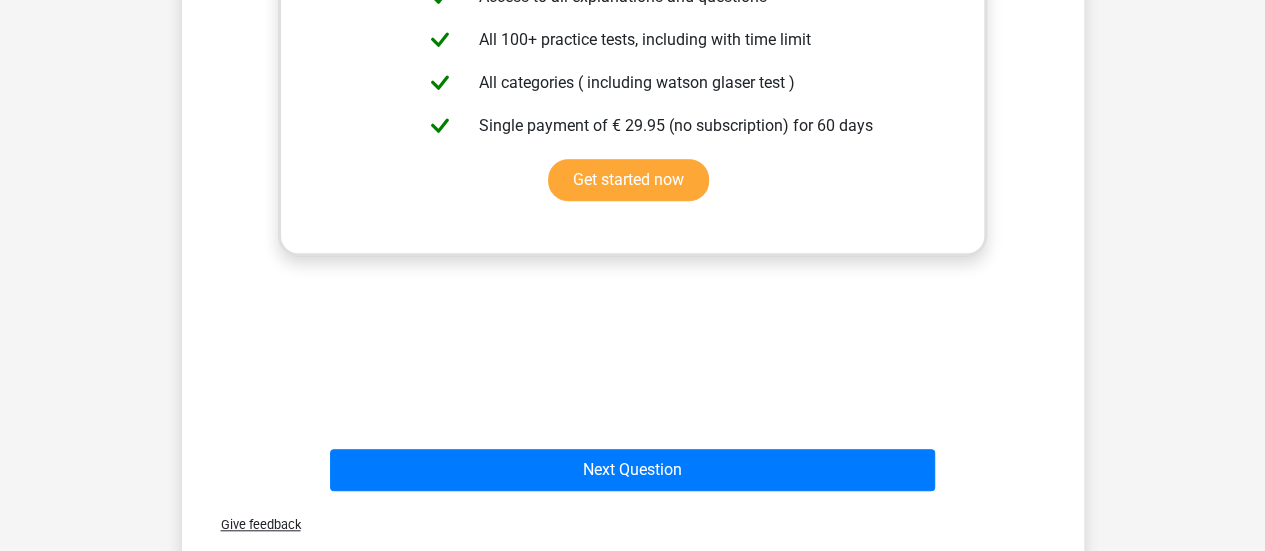 scroll, scrollTop: 626, scrollLeft: 0, axis: vertical 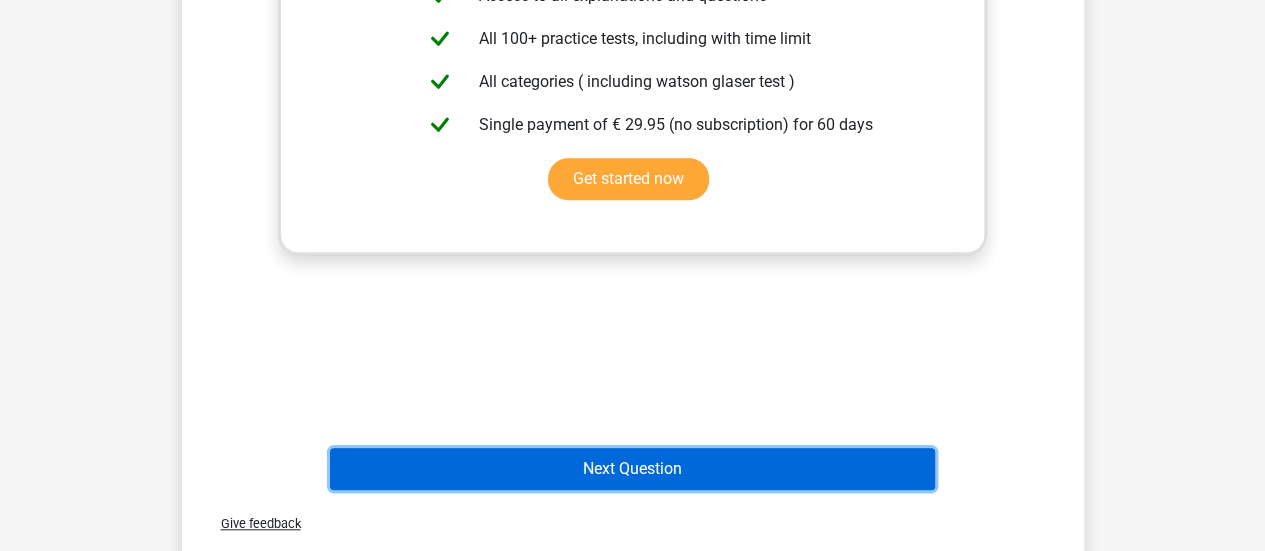 click on "Next Question" at bounding box center [632, 469] 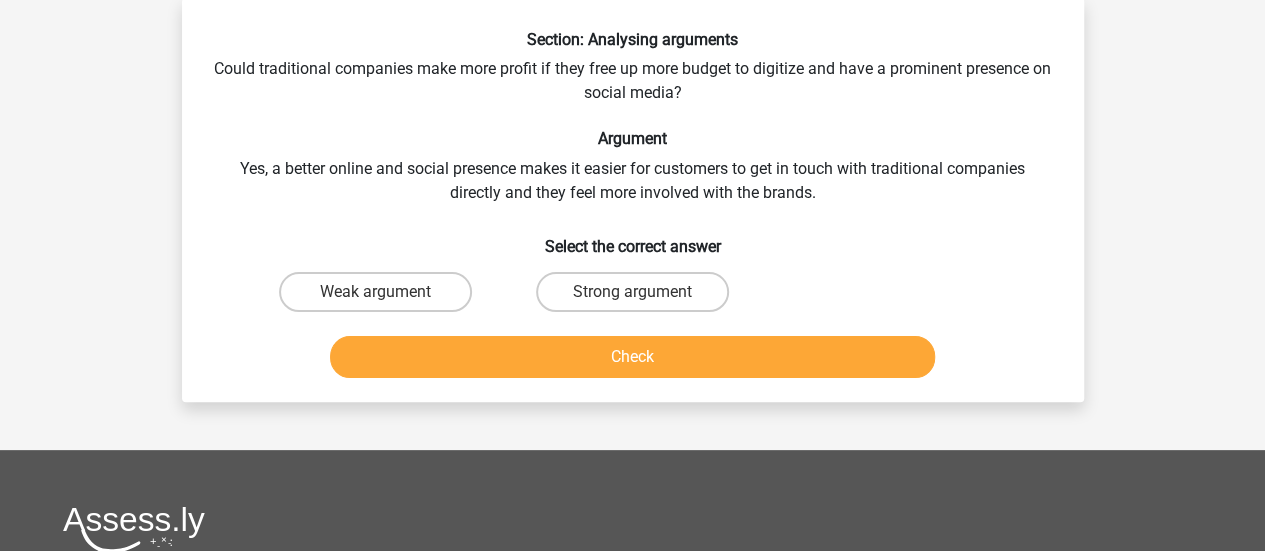 scroll, scrollTop: 92, scrollLeft: 0, axis: vertical 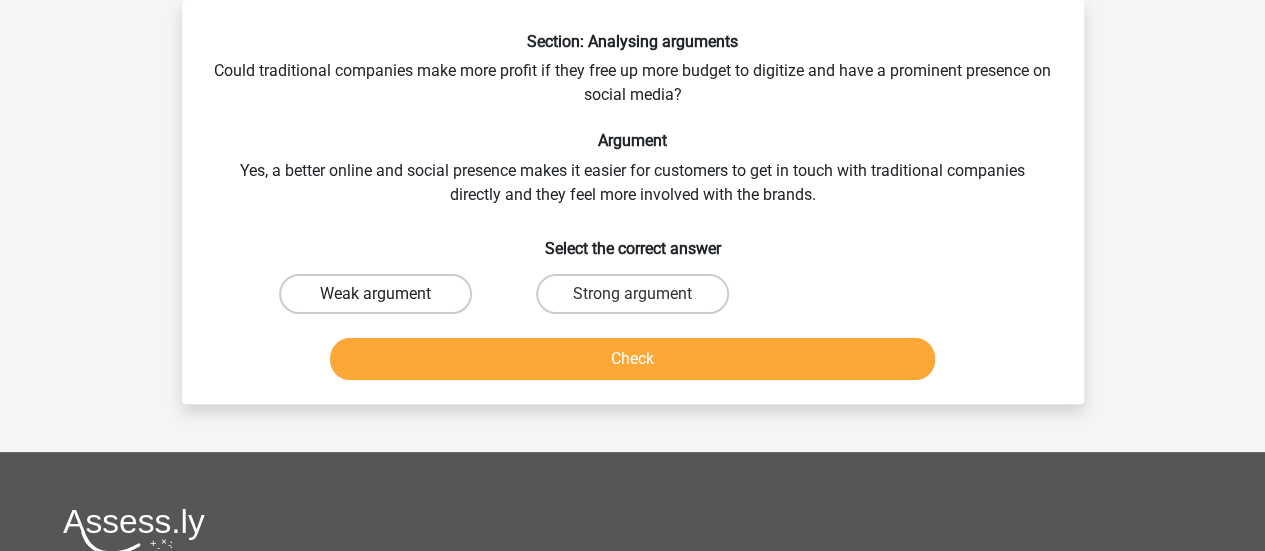 click on "Weak argument" at bounding box center [375, 294] 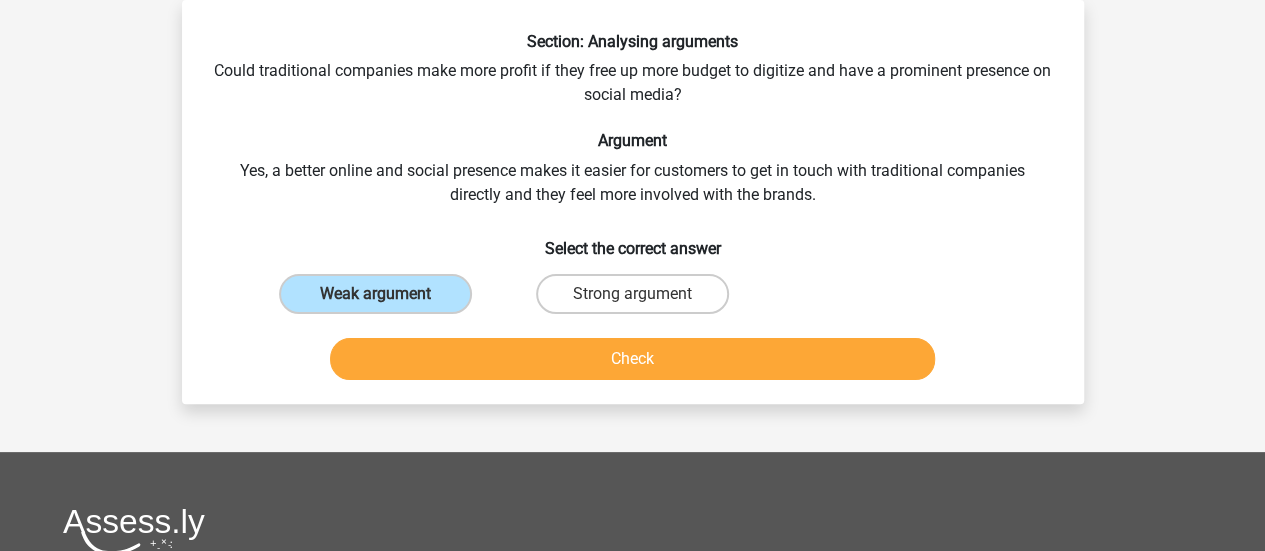 click on "Check" at bounding box center [633, 363] 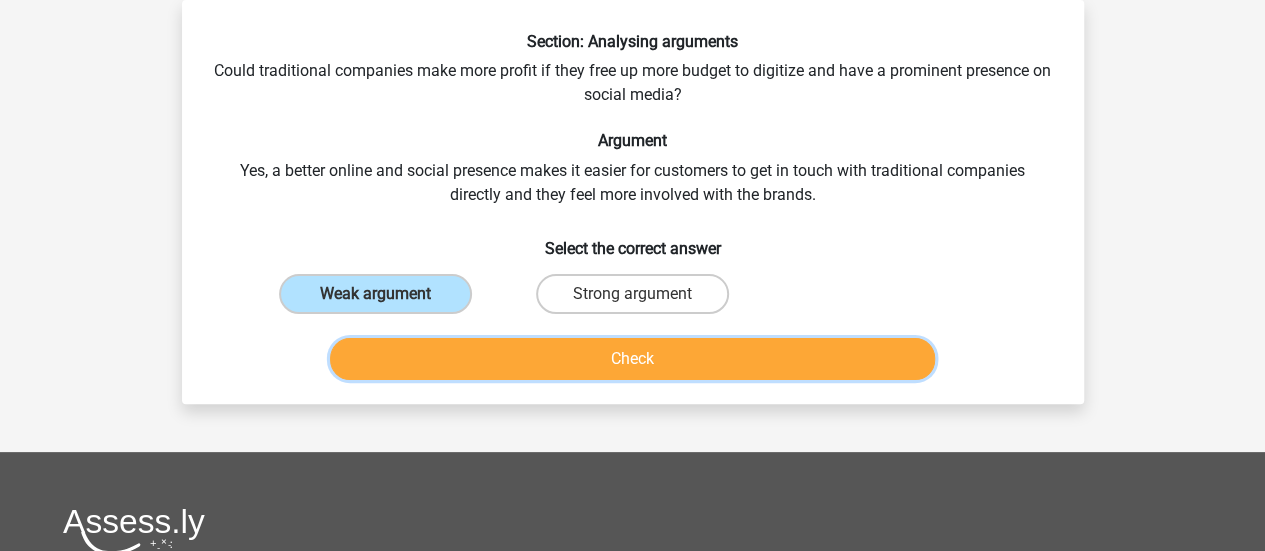 click on "Check" at bounding box center [632, 359] 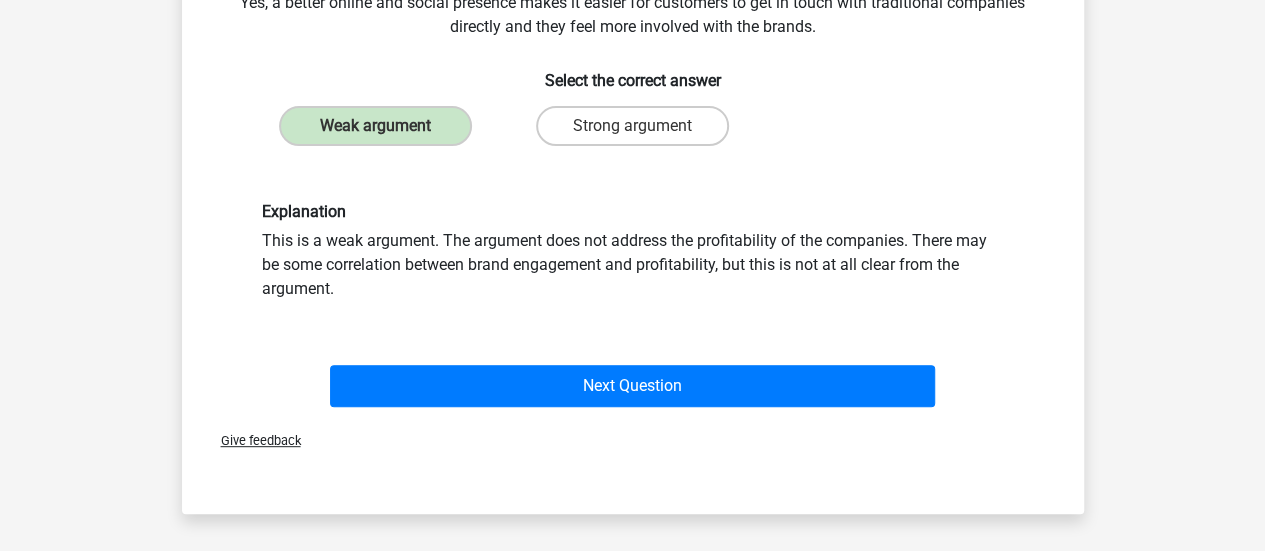 scroll, scrollTop: 290, scrollLeft: 0, axis: vertical 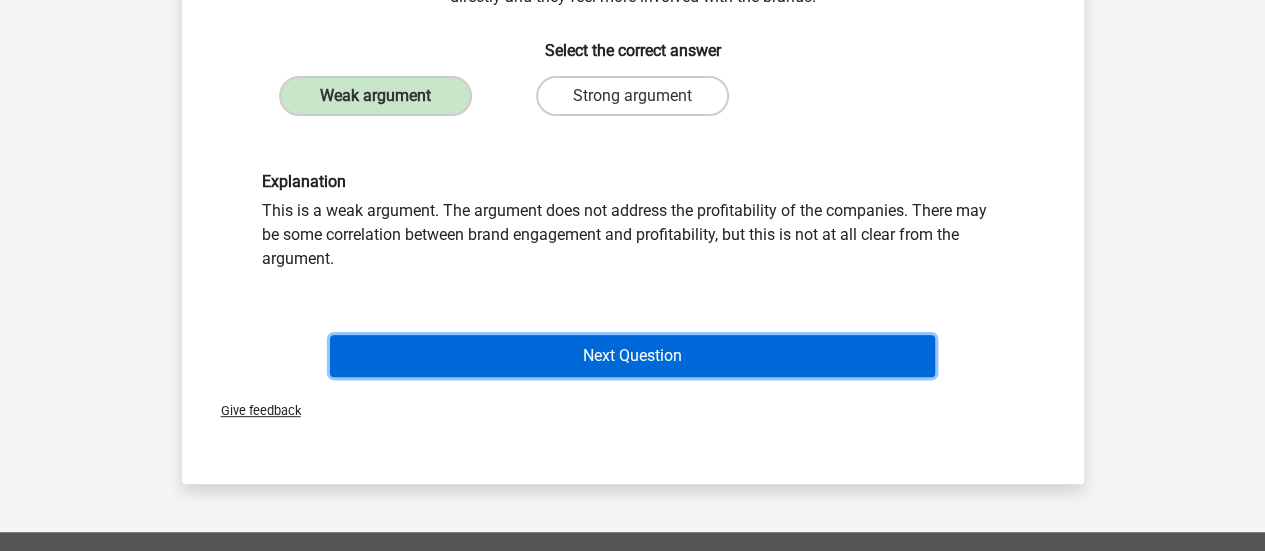 click on "Next Question" at bounding box center [632, 356] 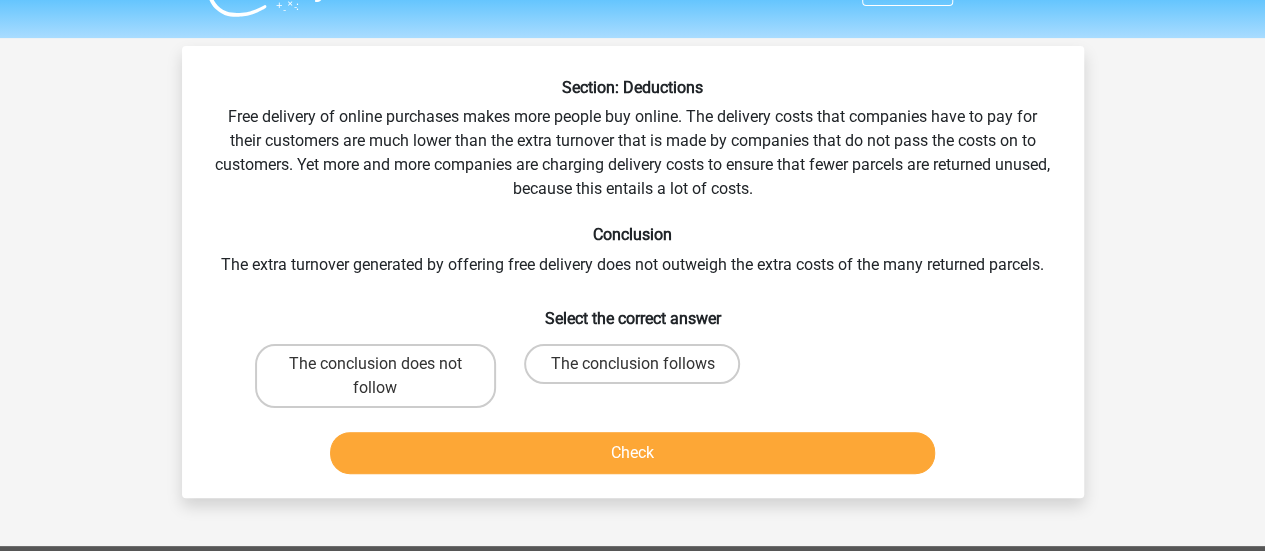 scroll, scrollTop: 62, scrollLeft: 0, axis: vertical 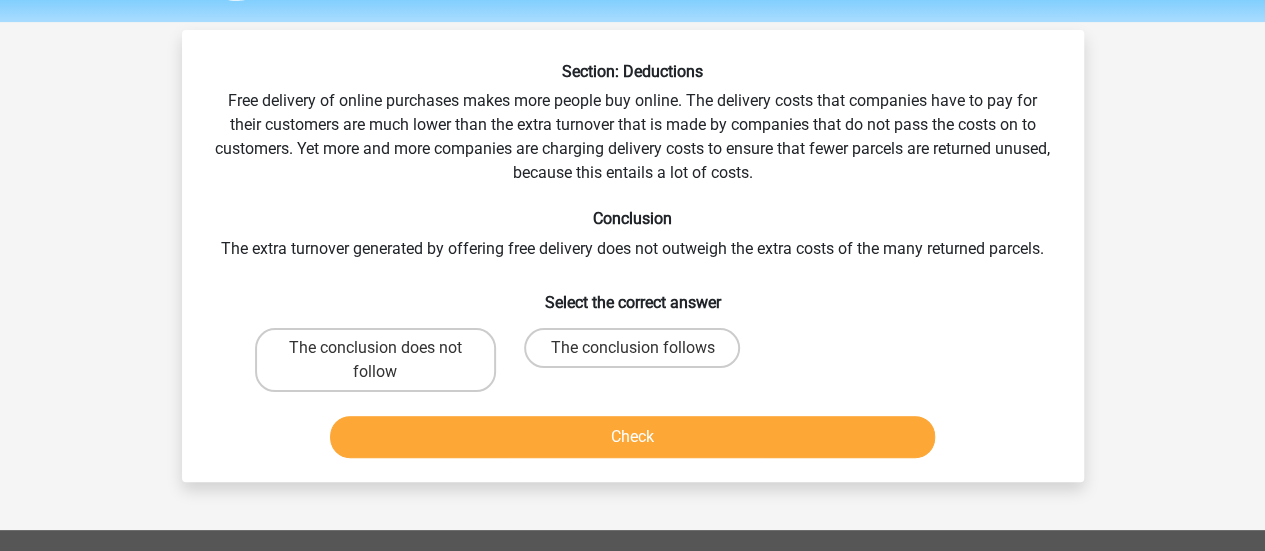 drag, startPoint x: 670, startPoint y: 351, endPoint x: 635, endPoint y: 353, distance: 35.057095 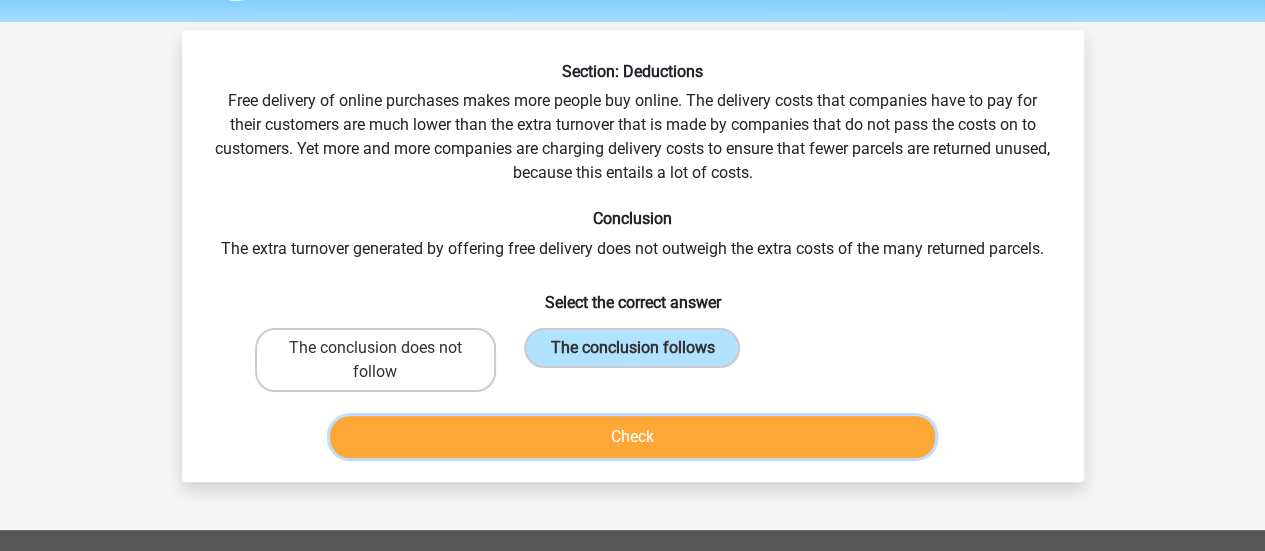 click on "Check" at bounding box center (632, 437) 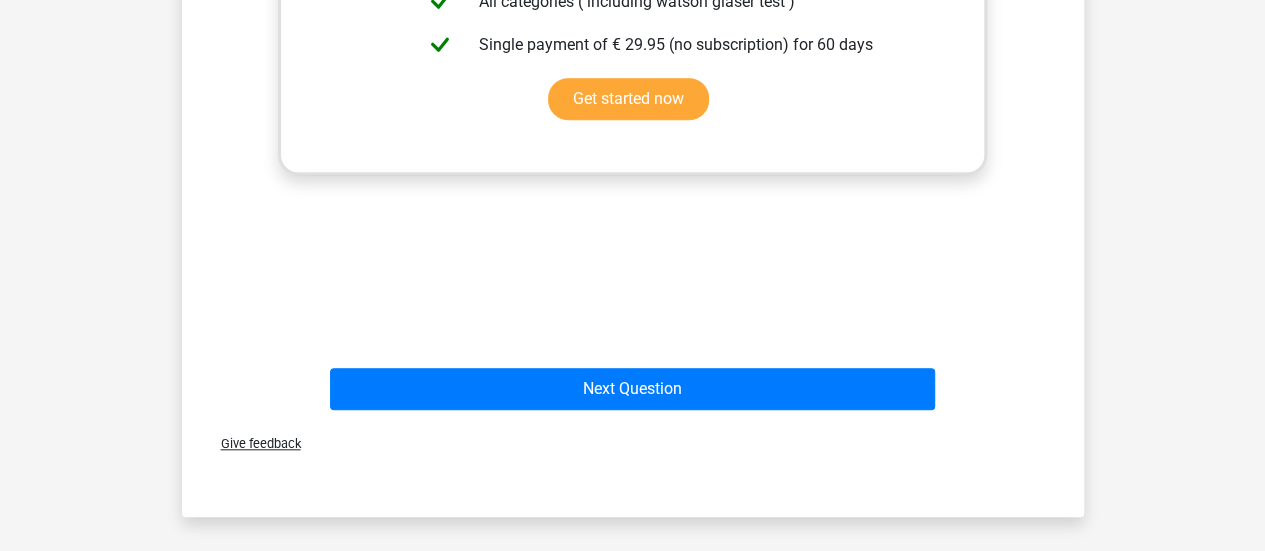 scroll, scrollTop: 755, scrollLeft: 0, axis: vertical 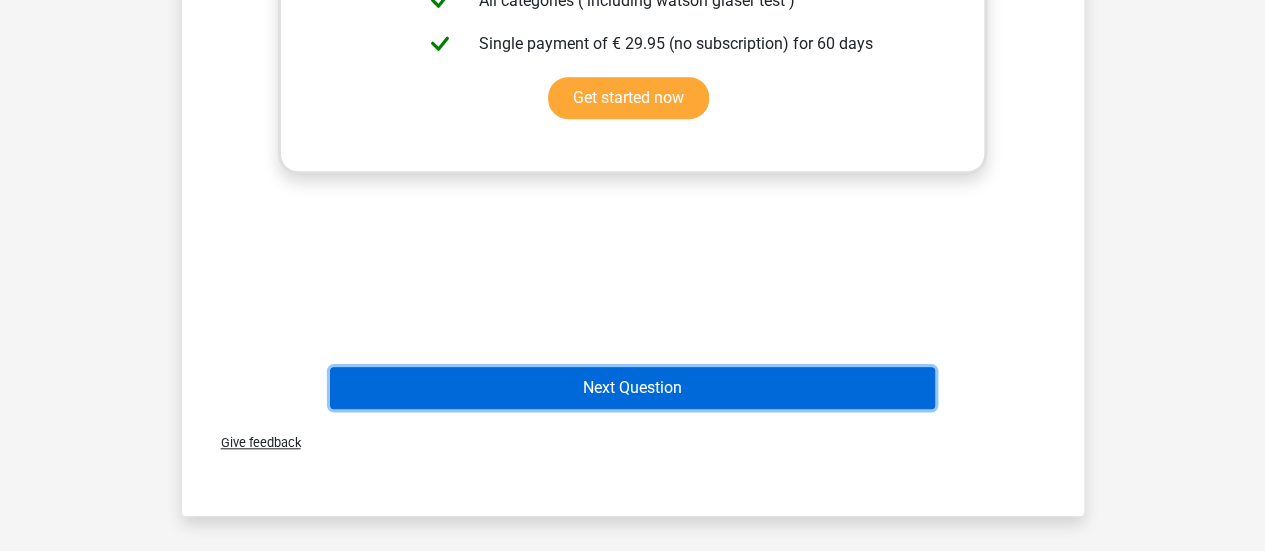 drag, startPoint x: 680, startPoint y: 389, endPoint x: 645, endPoint y: 408, distance: 39.824615 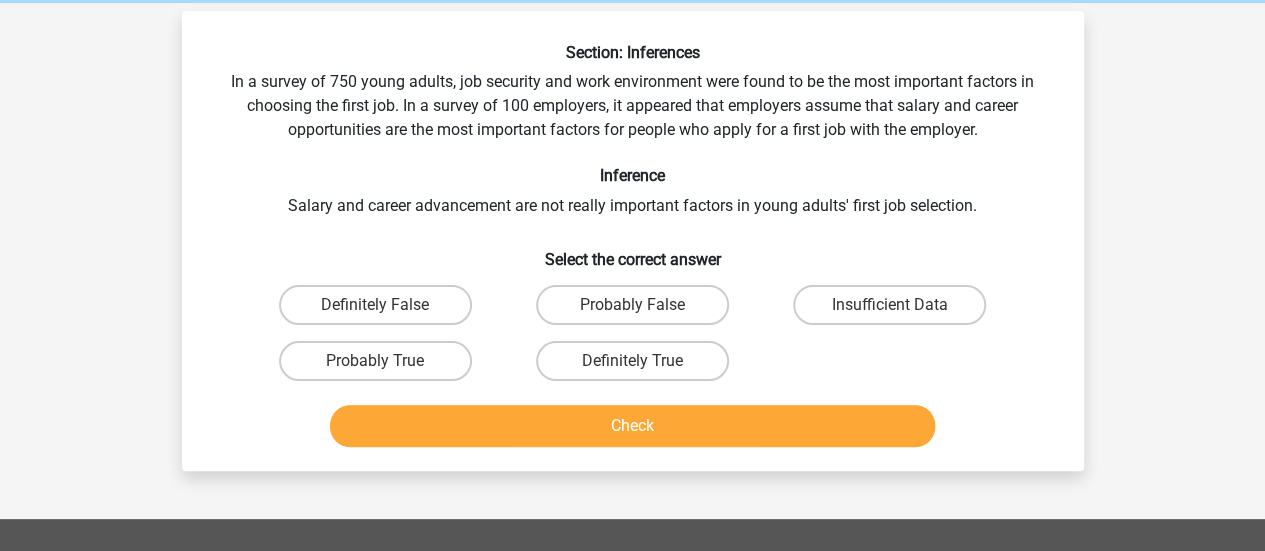 scroll, scrollTop: 0, scrollLeft: 0, axis: both 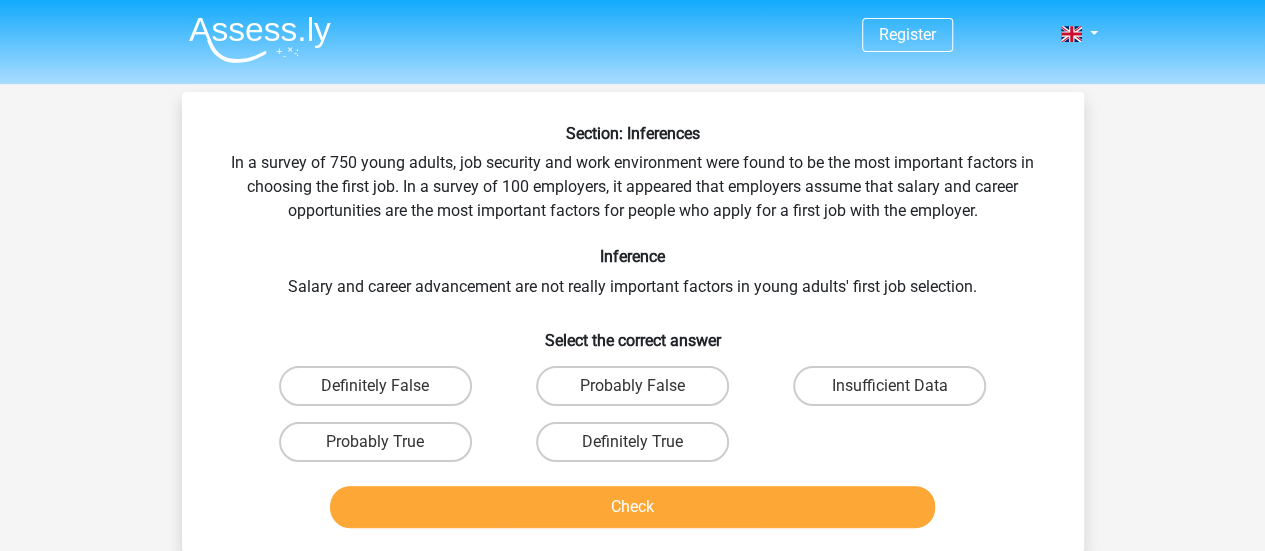 click on "Probably False" at bounding box center (632, 386) 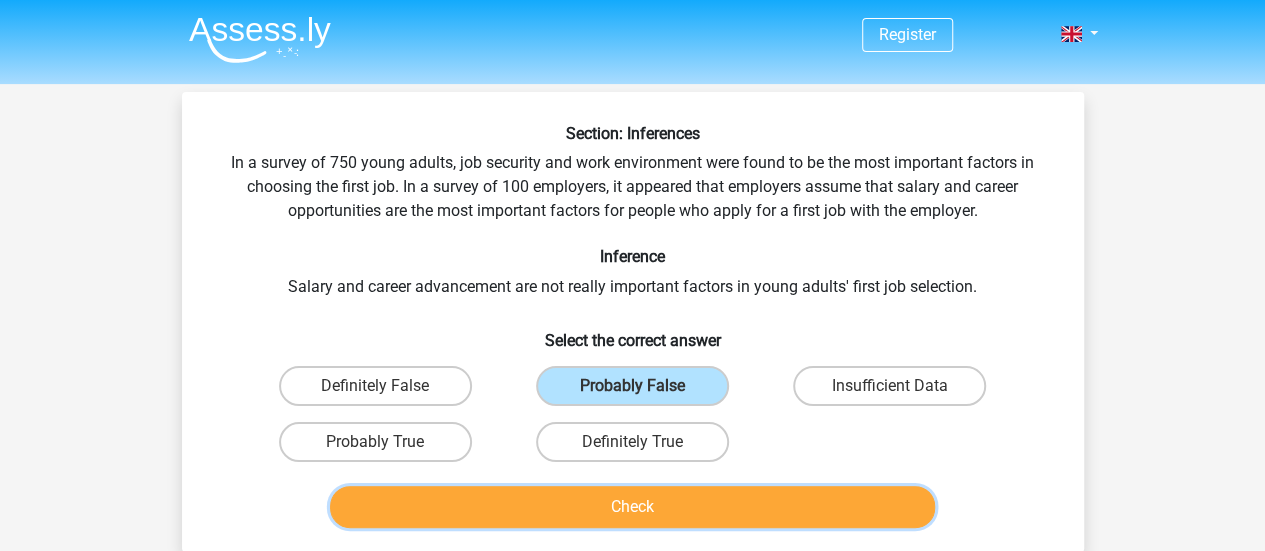 click on "Check" at bounding box center (632, 507) 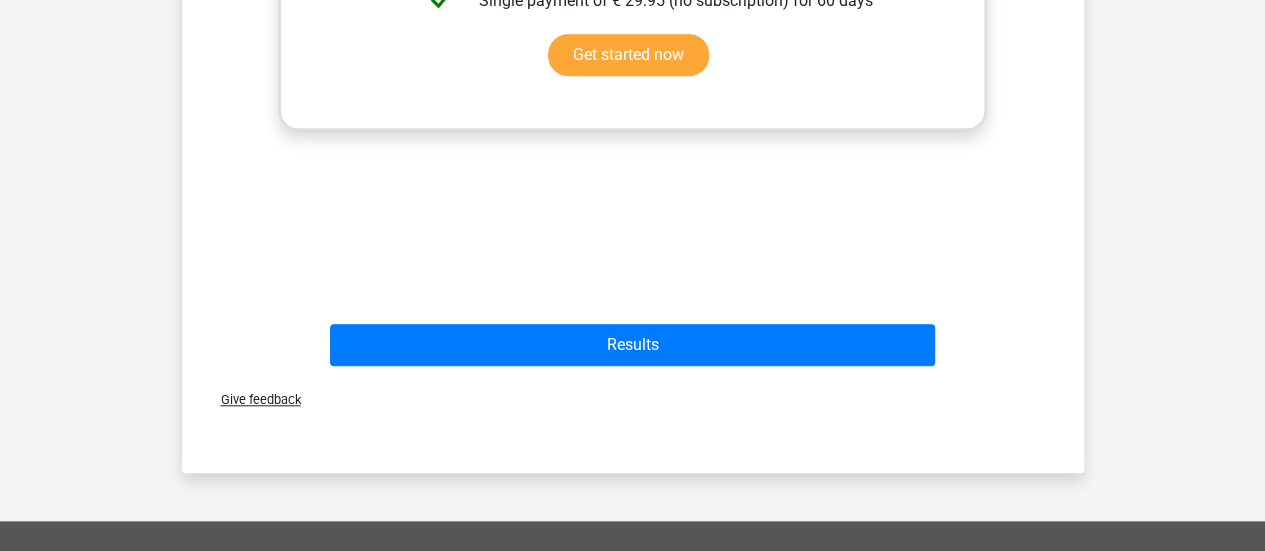 scroll, scrollTop: 639, scrollLeft: 0, axis: vertical 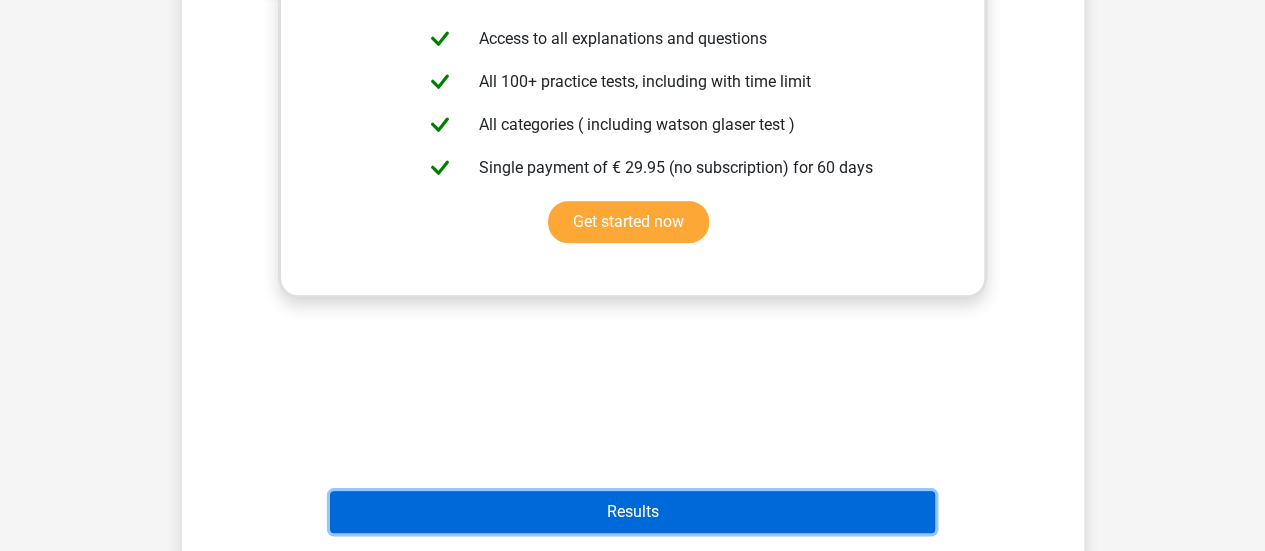 drag, startPoint x: 648, startPoint y: 507, endPoint x: 609, endPoint y: 520, distance: 41.109608 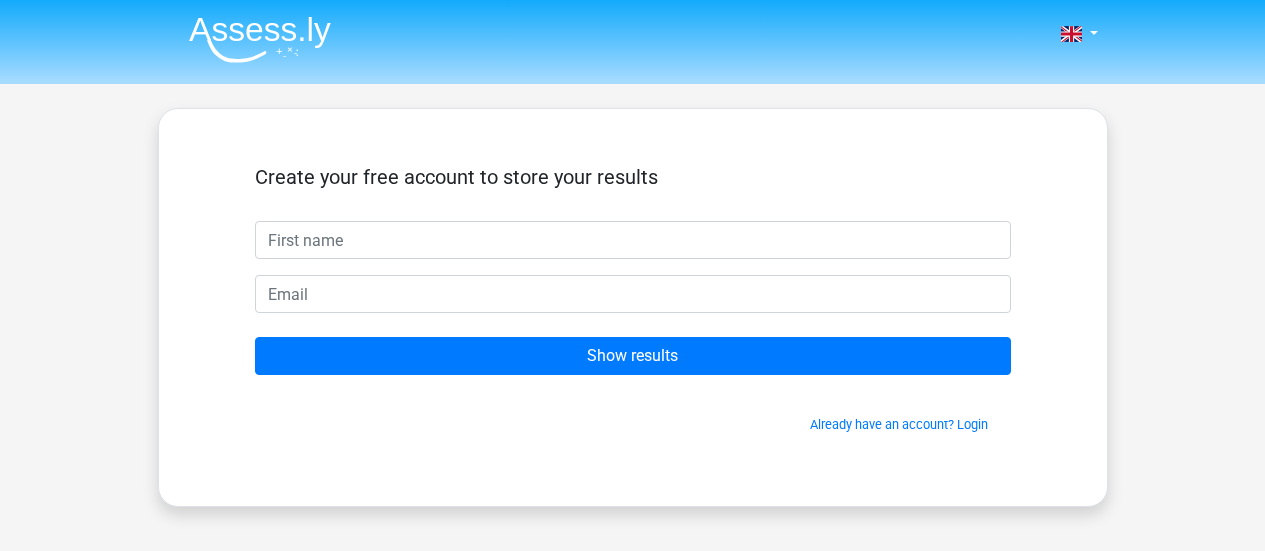 scroll, scrollTop: 0, scrollLeft: 0, axis: both 